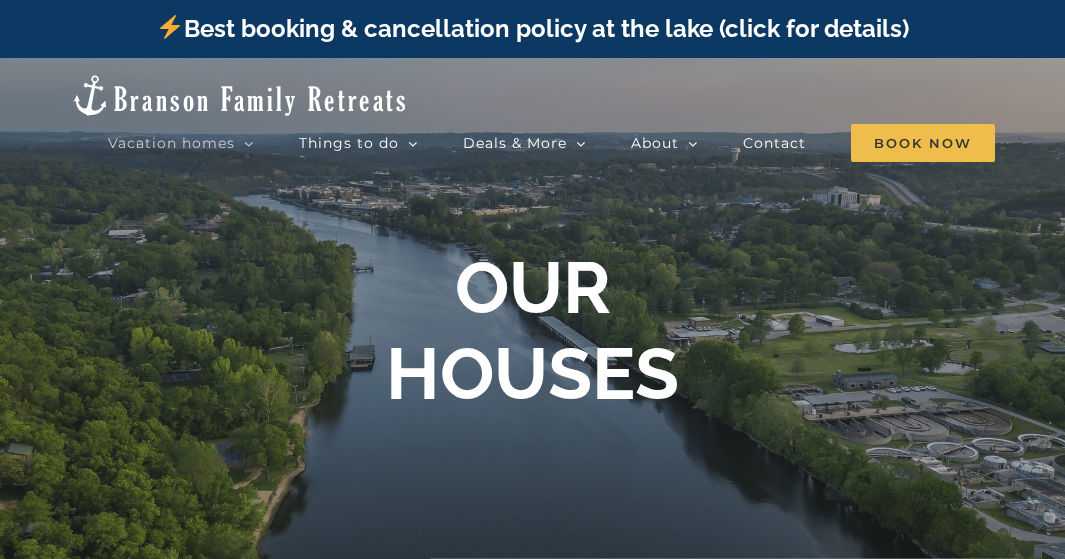 scroll, scrollTop: 0, scrollLeft: 0, axis: both 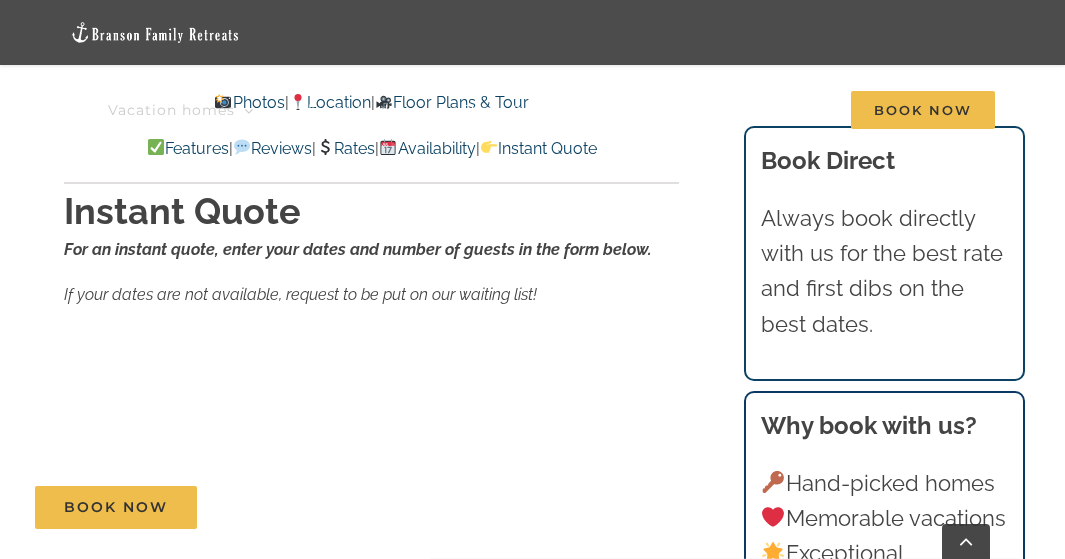 click on "Rates" at bounding box center (345, 148) 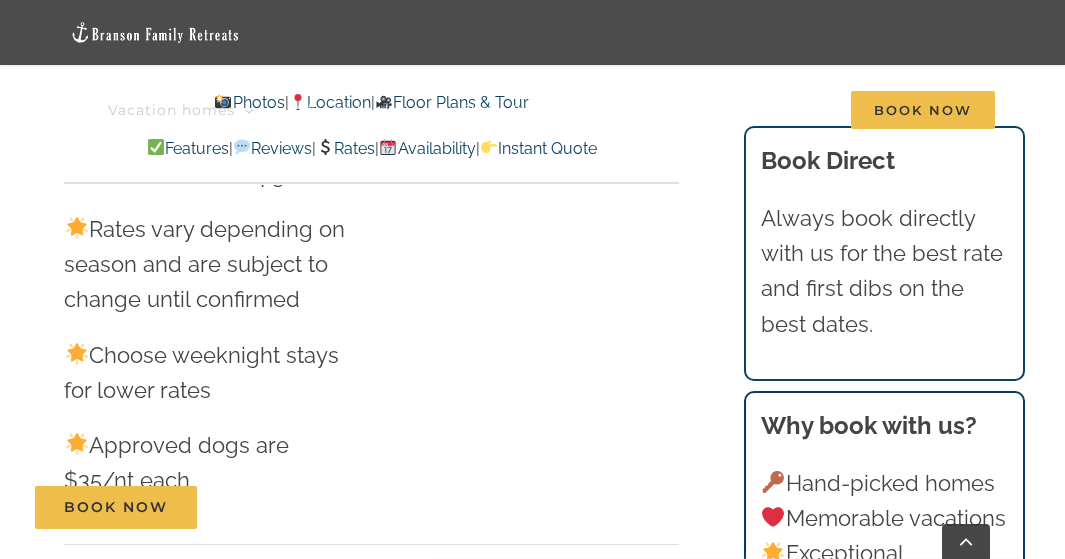 click on "Rates" at bounding box center (345, 148) 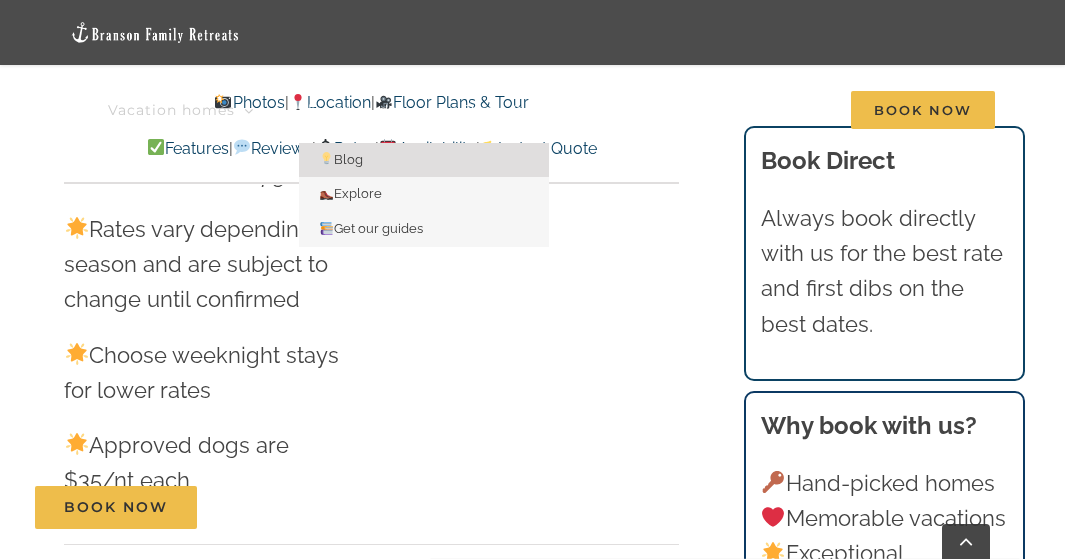 click on "Blog" at bounding box center (424, 160) 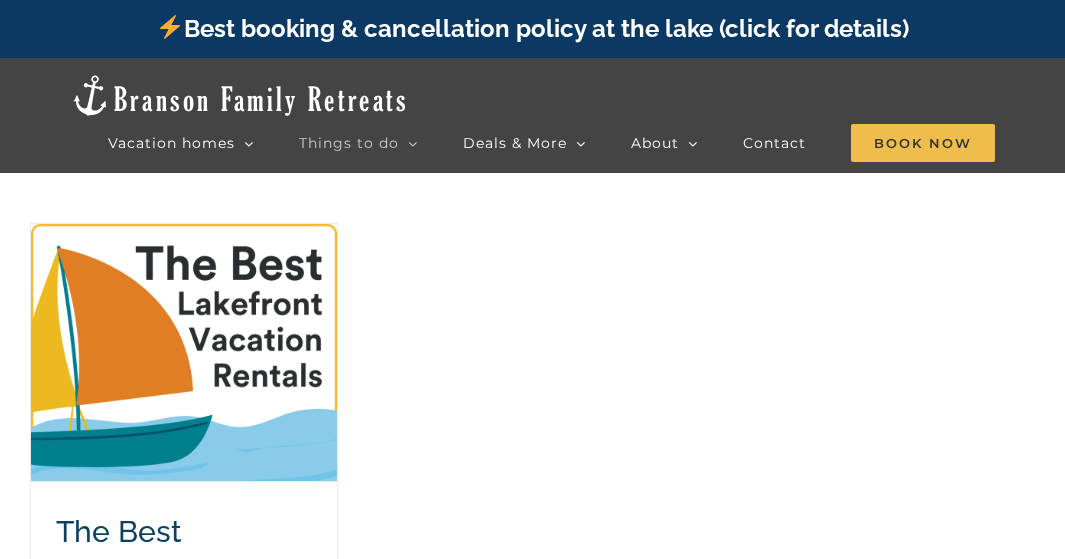 scroll, scrollTop: 0, scrollLeft: 0, axis: both 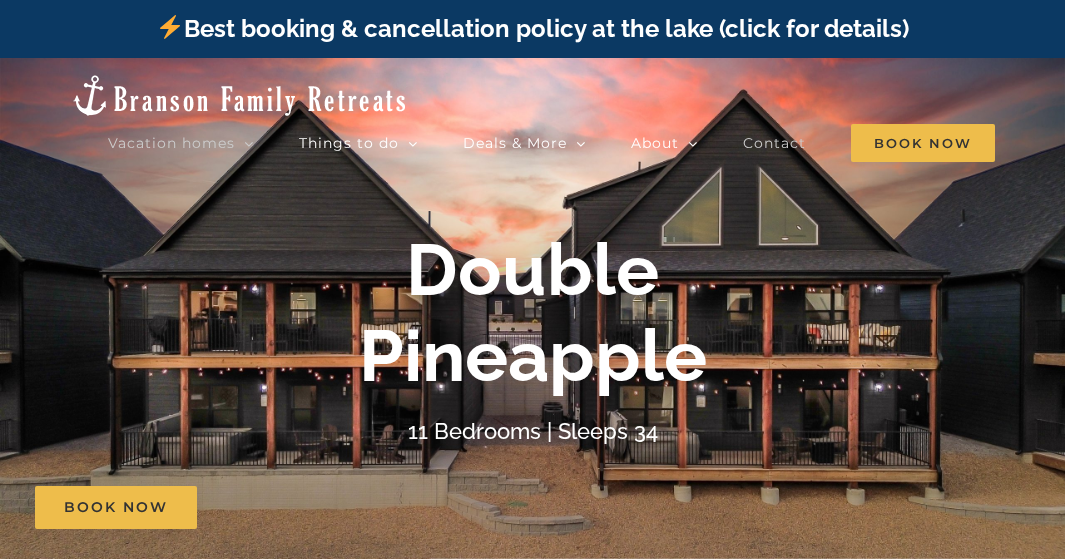 click on "Contact" at bounding box center [774, 143] 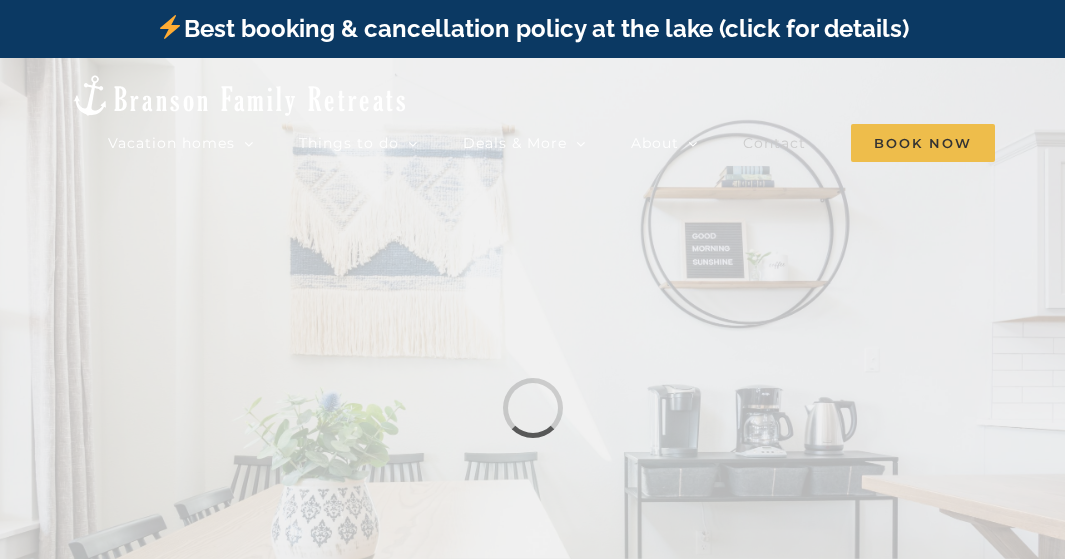 scroll, scrollTop: 0, scrollLeft: 0, axis: both 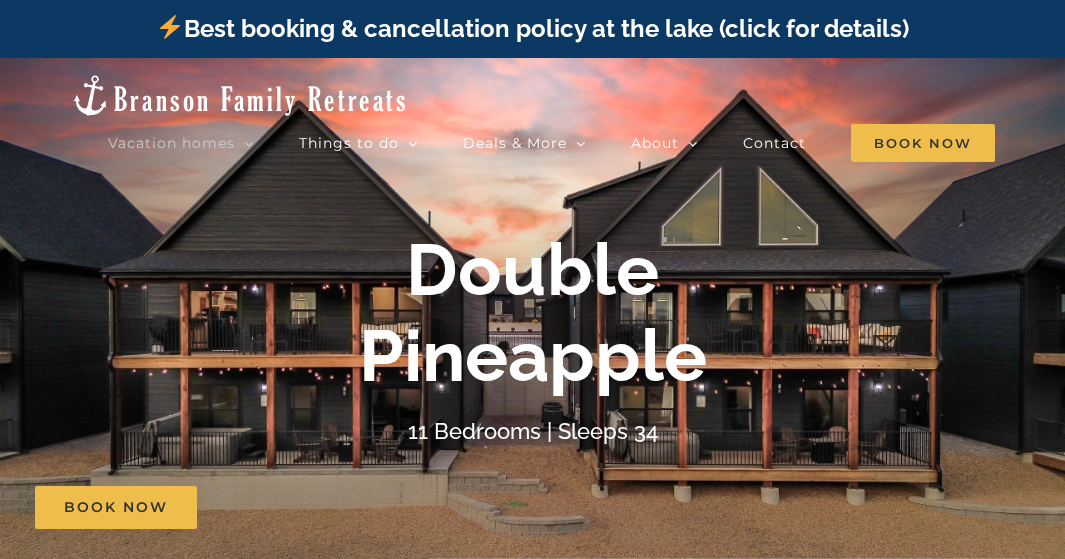 drag, startPoint x: 1032, startPoint y: 155, endPoint x: 1073, endPoint y: 25, distance: 136.31215 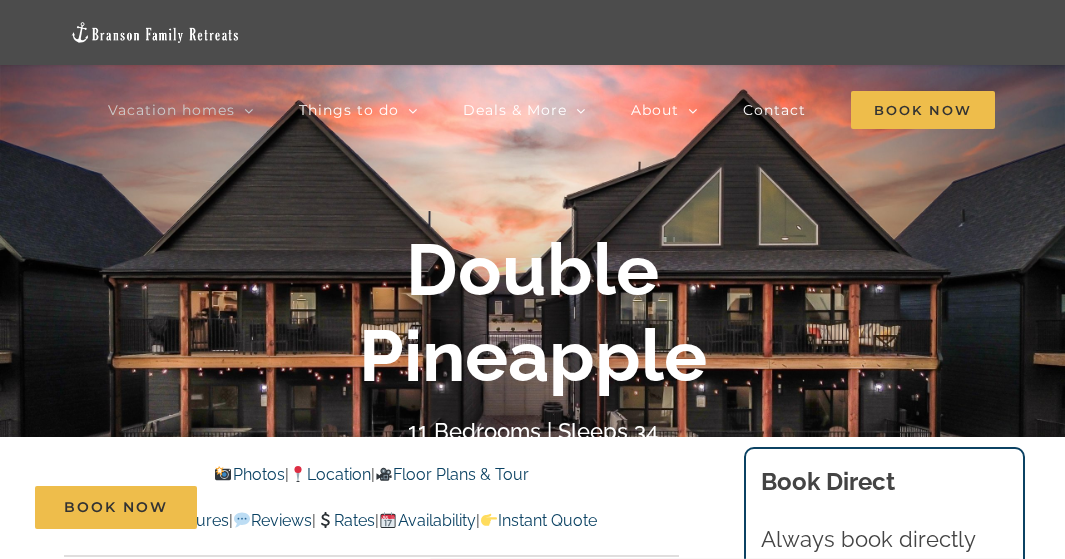 scroll, scrollTop: 0, scrollLeft: 0, axis: both 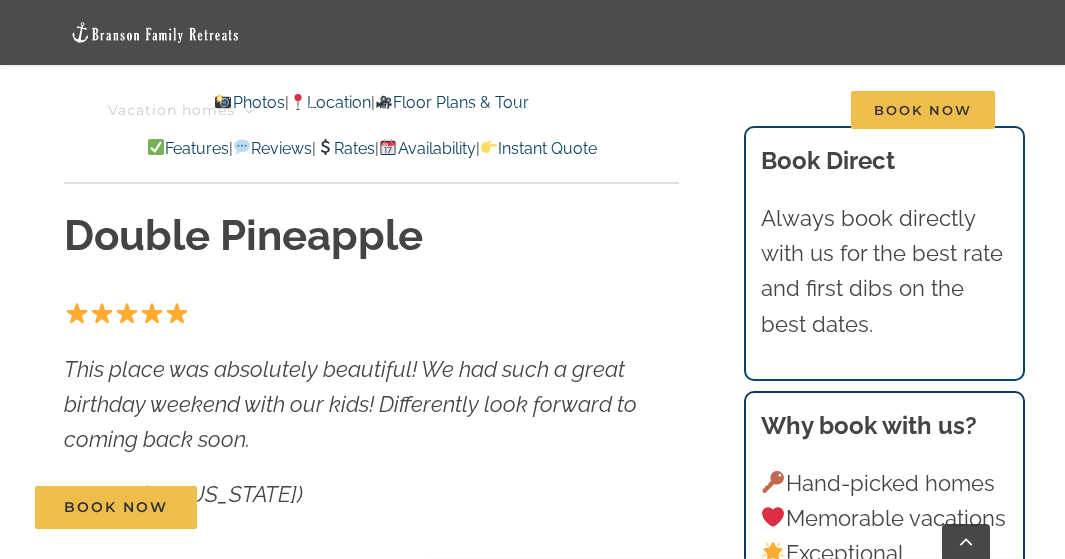 click on "Features" at bounding box center (188, 148) 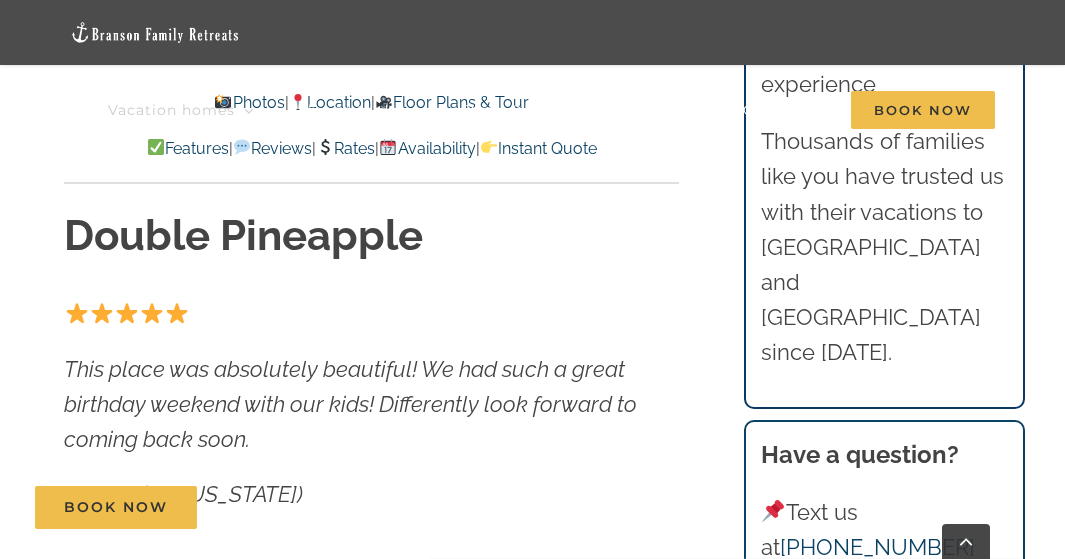 scroll, scrollTop: 8679, scrollLeft: 0, axis: vertical 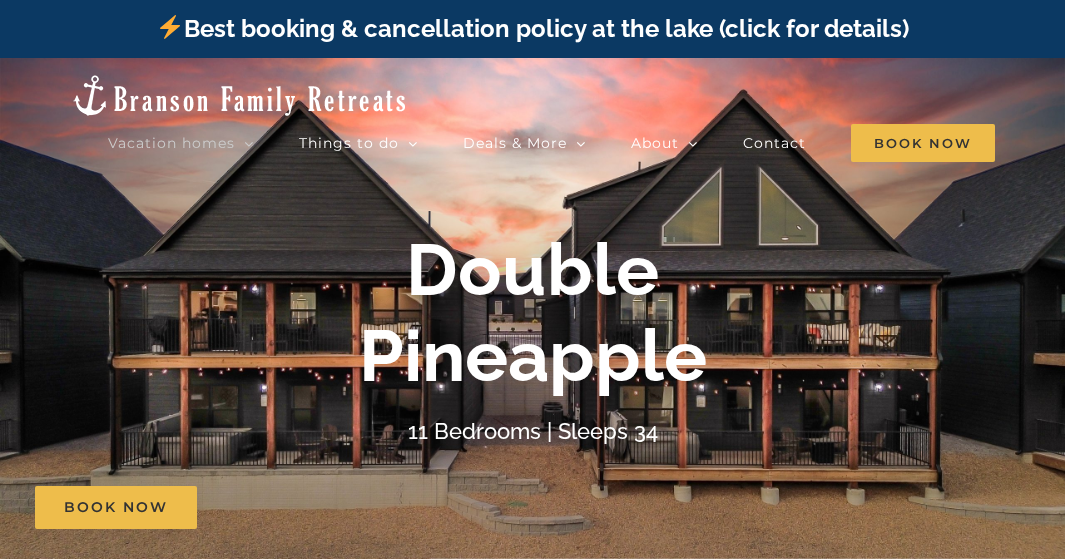 click on "Double
Pineapple
11 Bedrooms | Sleeps 34" at bounding box center [532, 338] 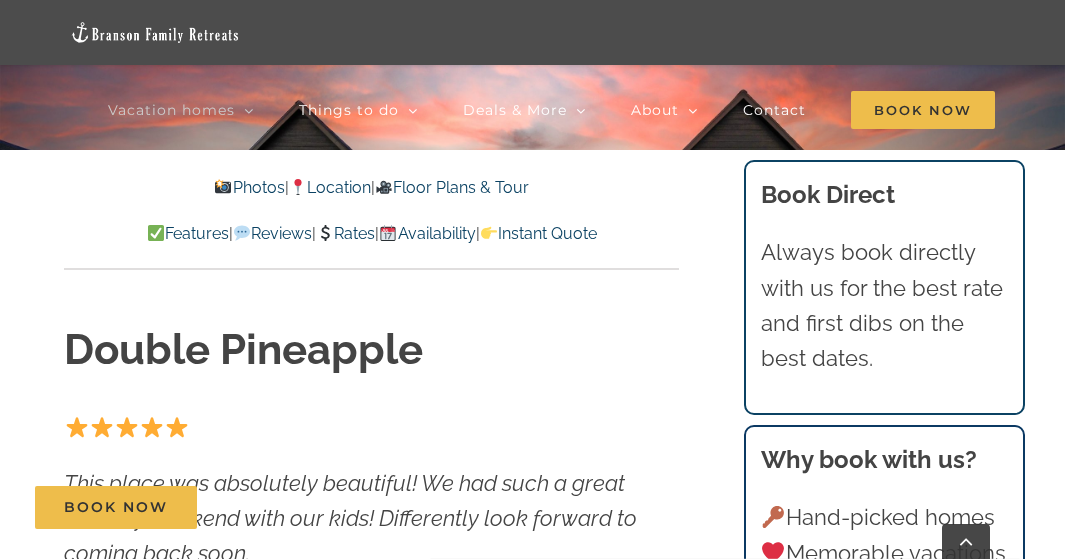 scroll, scrollTop: 480, scrollLeft: 0, axis: vertical 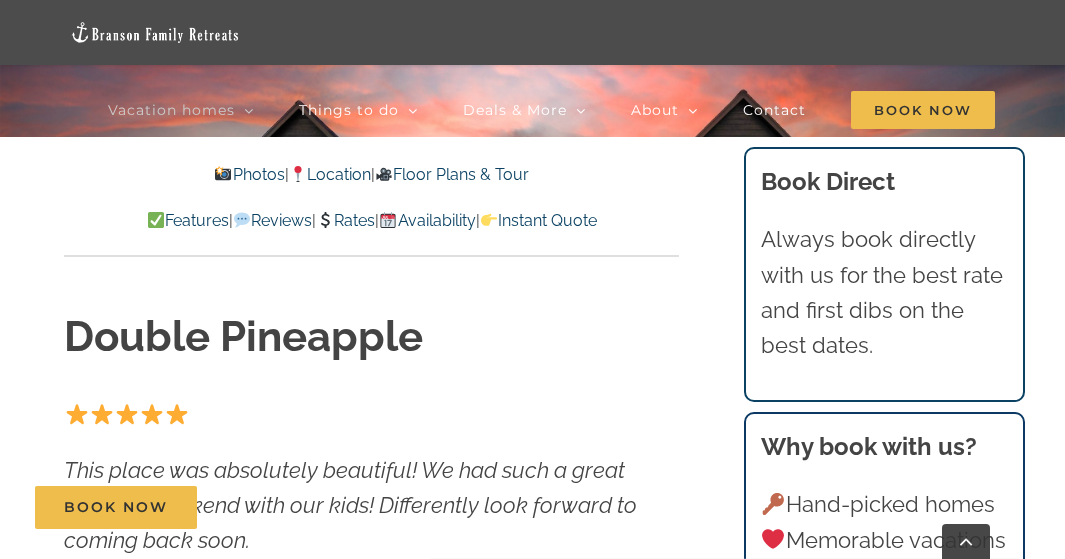 click on "Photos" at bounding box center [249, 174] 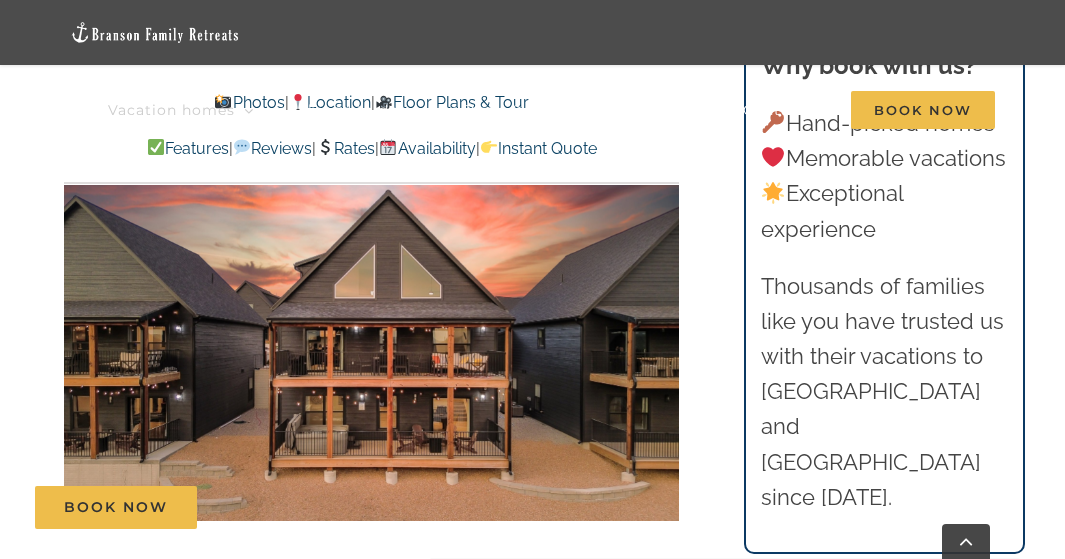 scroll, scrollTop: 3185, scrollLeft: 0, axis: vertical 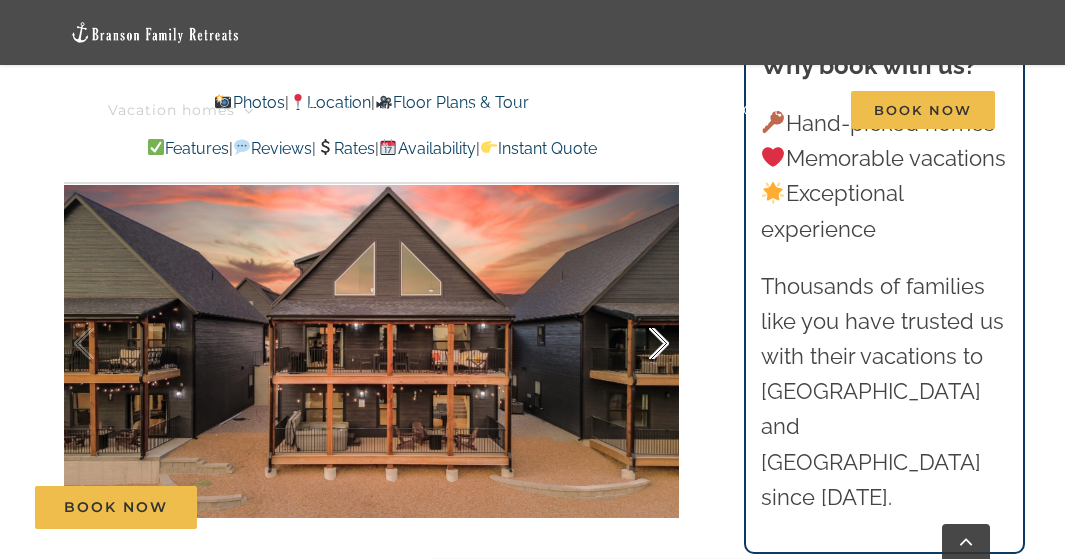 click at bounding box center [638, 344] 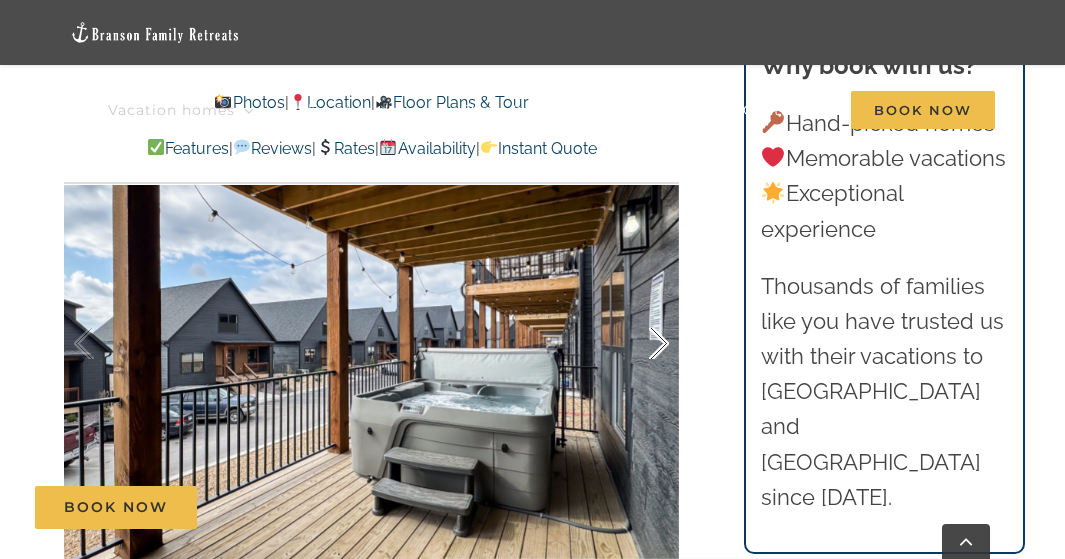 click at bounding box center (638, 344) 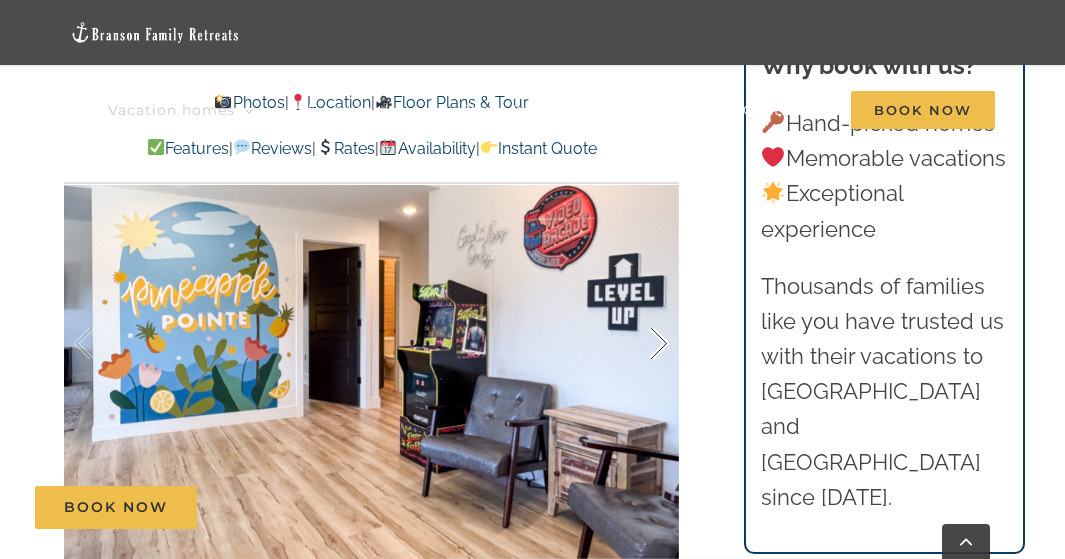 click at bounding box center (638, 344) 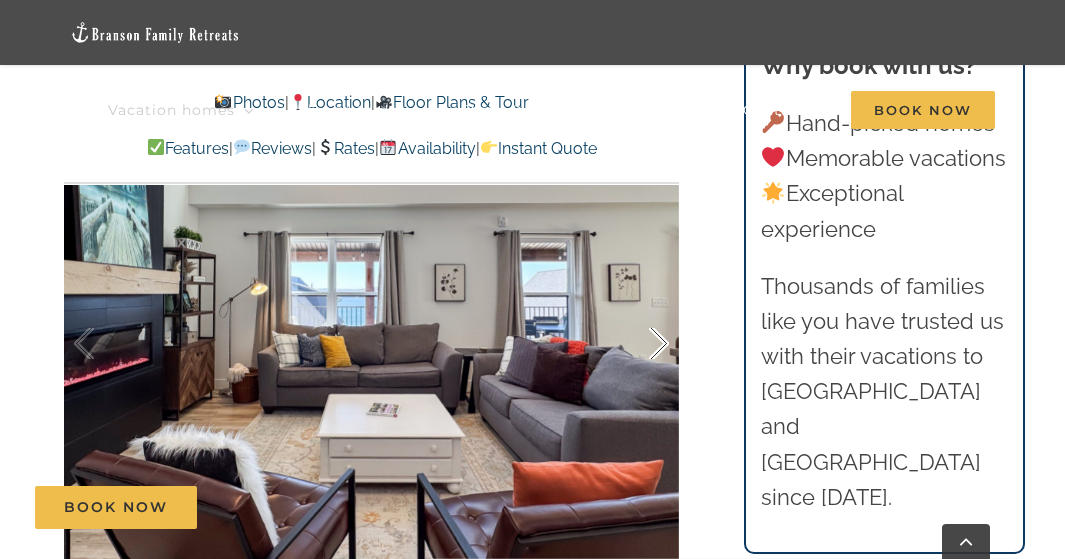 click at bounding box center [638, 344] 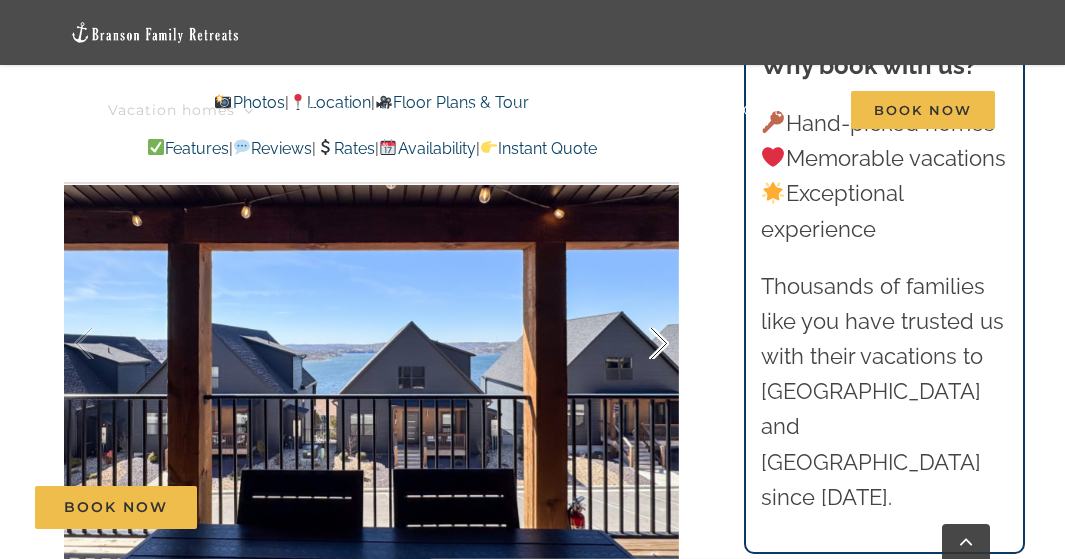 click at bounding box center [638, 344] 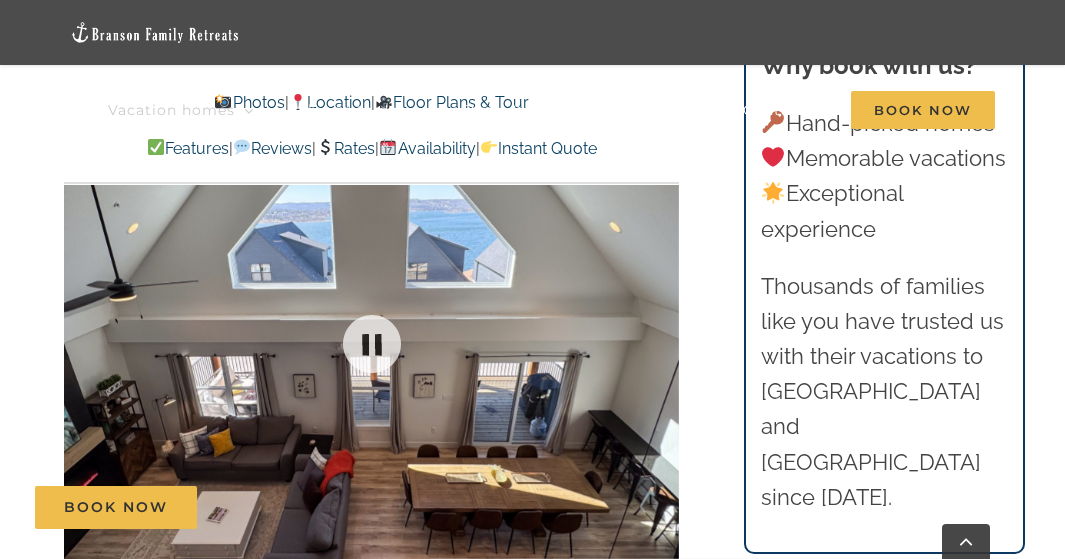 click at bounding box center [371, 344] 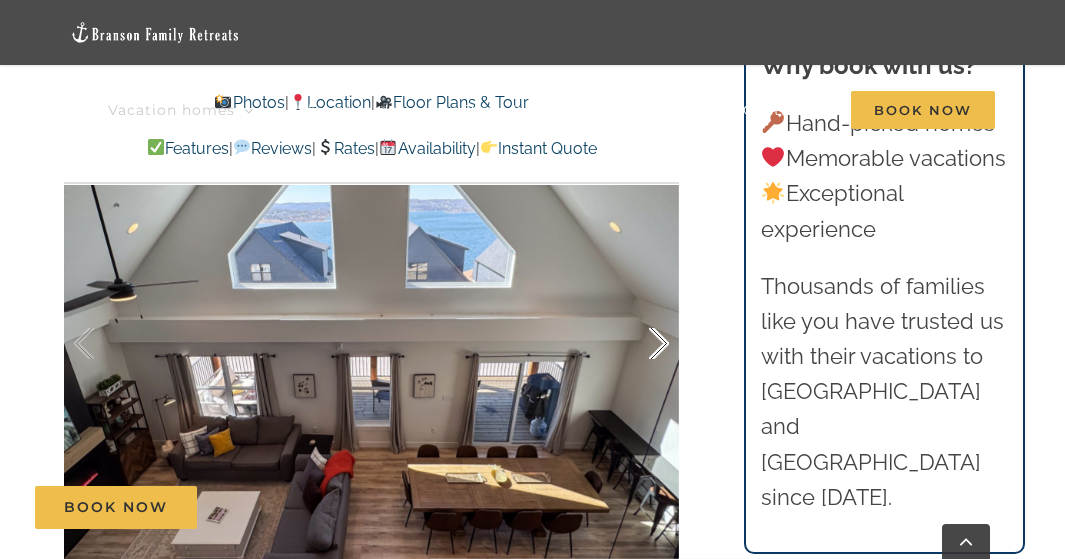 click at bounding box center (638, 344) 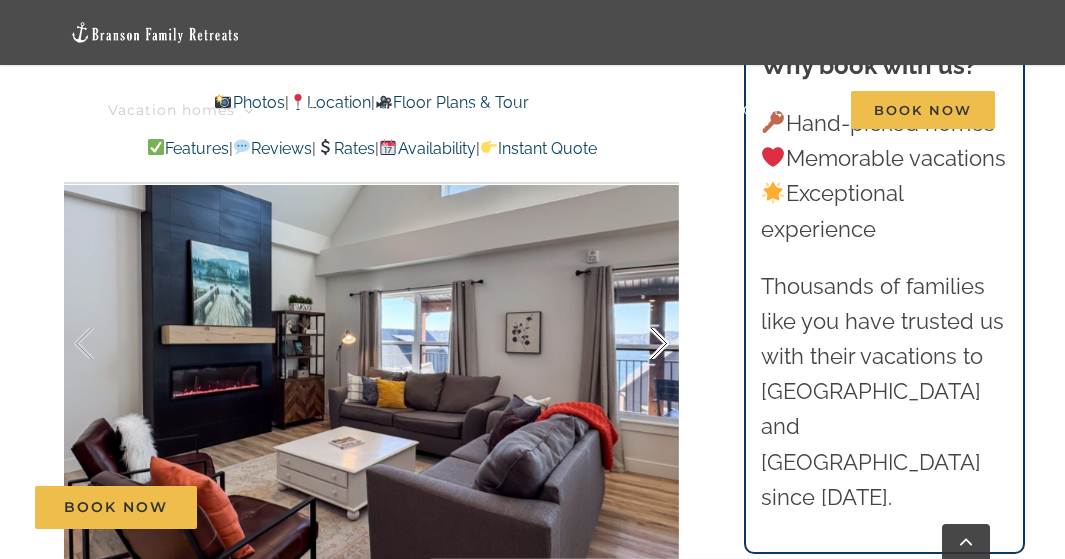 click at bounding box center [638, 344] 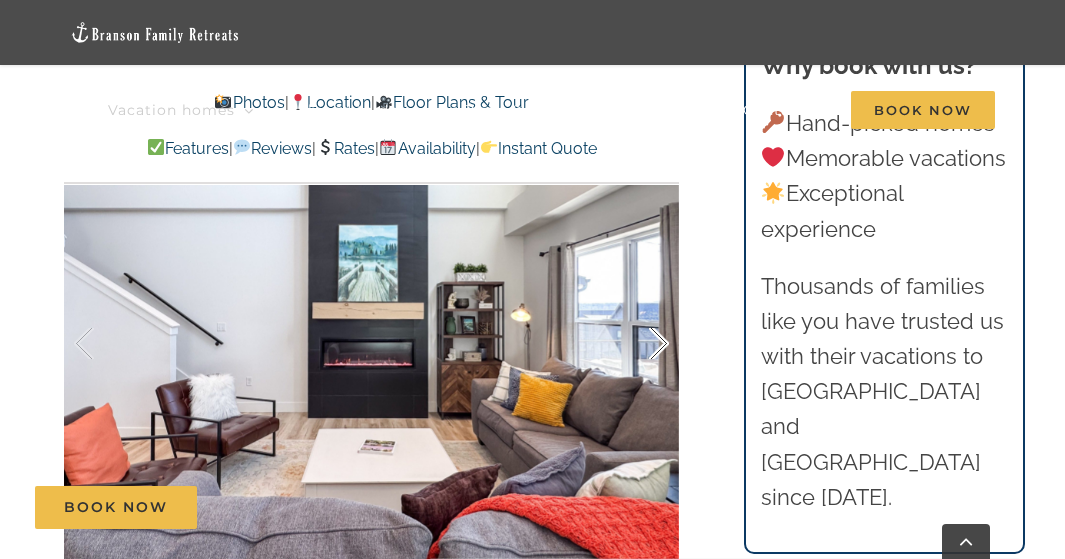 click at bounding box center [638, 344] 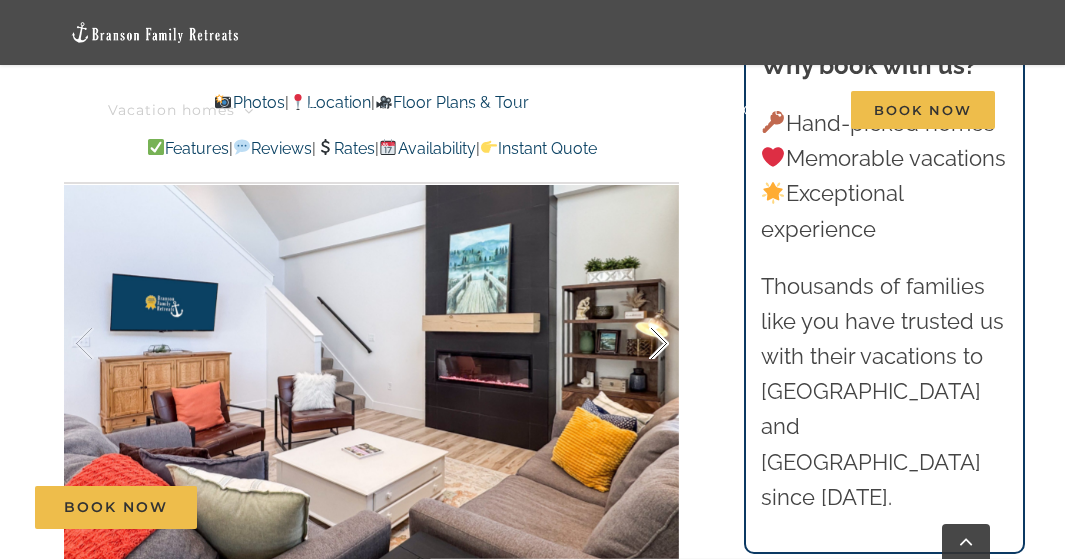 click at bounding box center [638, 344] 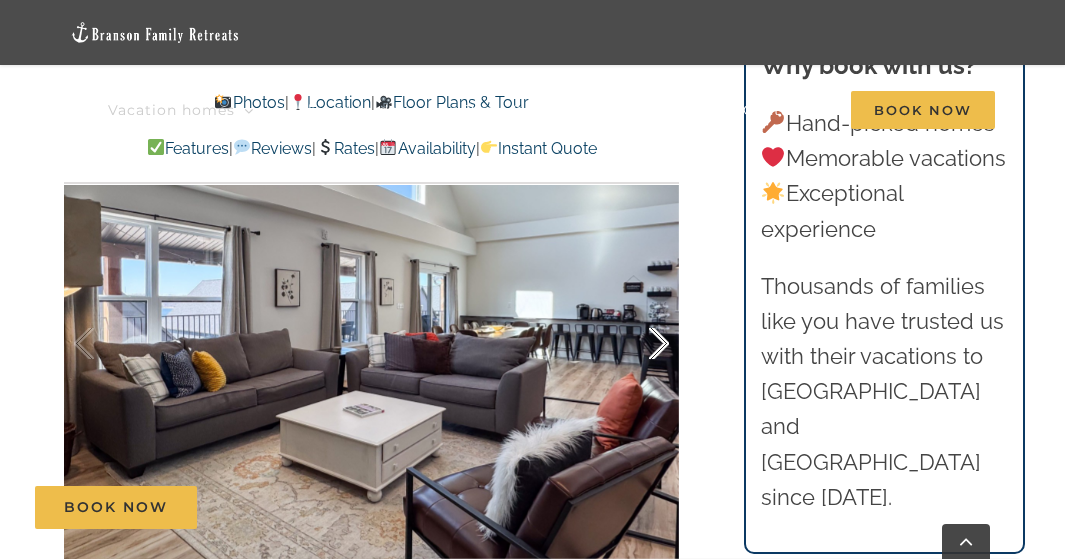 click at bounding box center (638, 344) 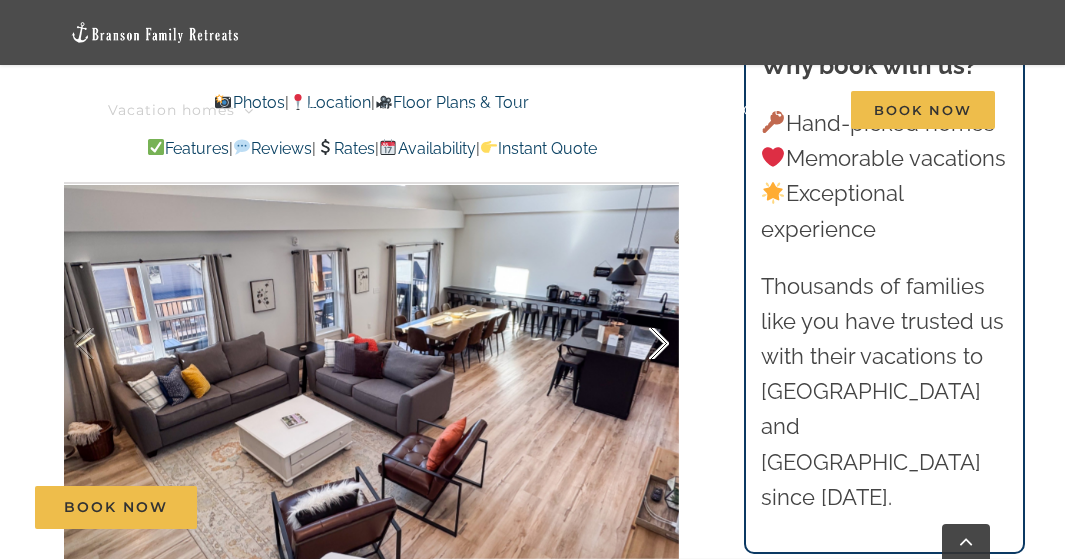click at bounding box center [638, 344] 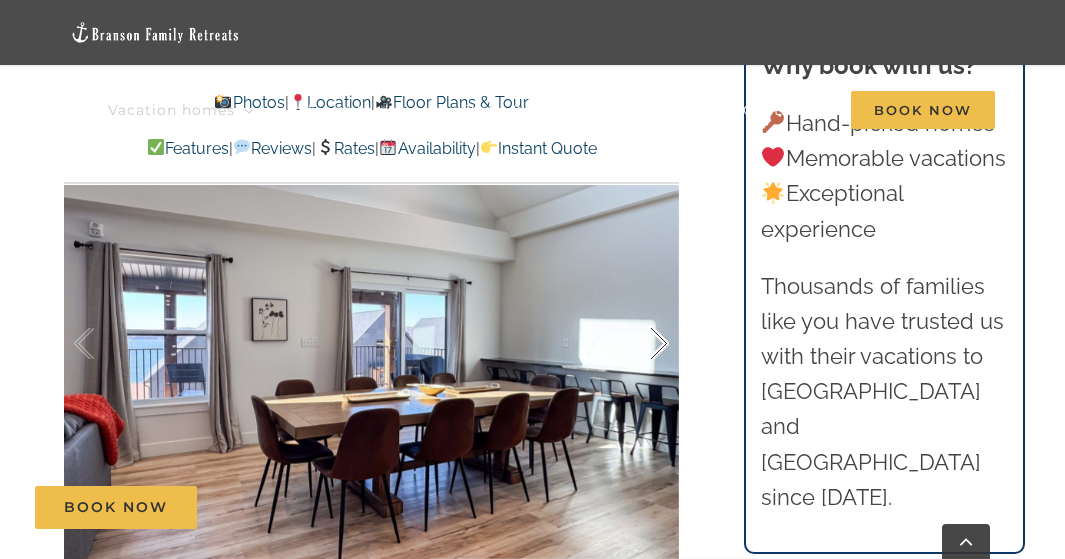 click at bounding box center [638, 344] 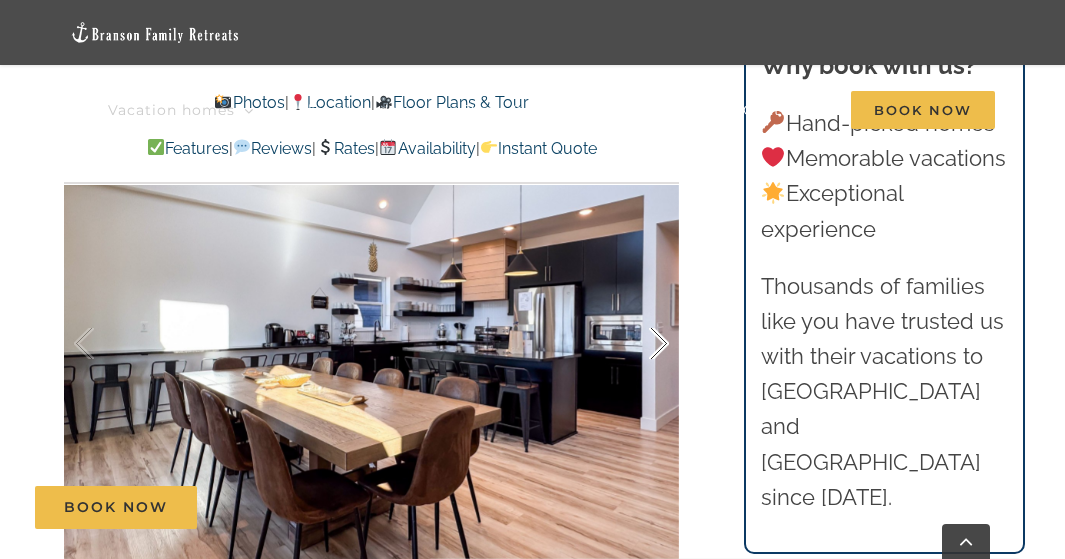 click at bounding box center (638, 344) 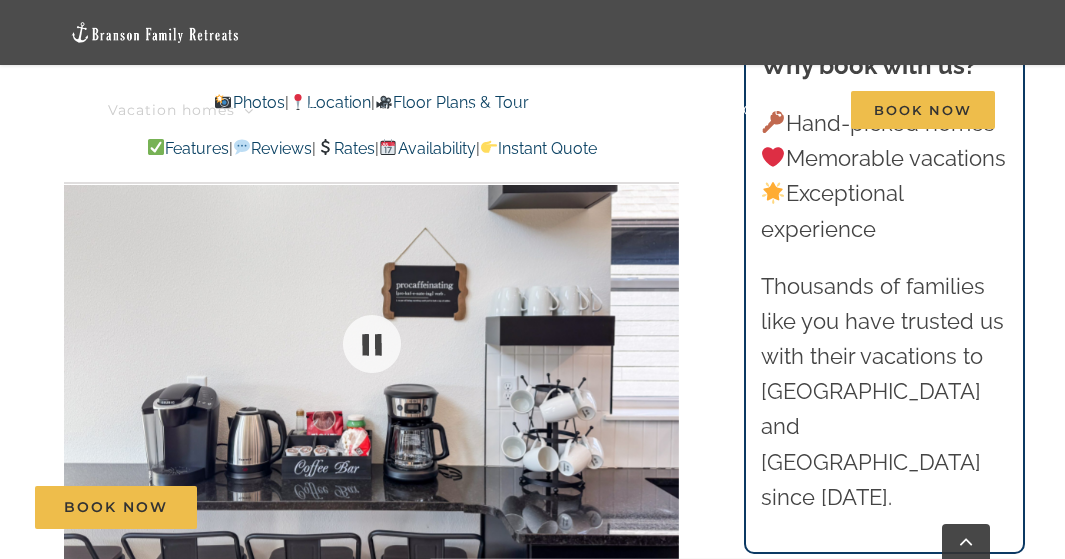 click at bounding box center [371, 344] 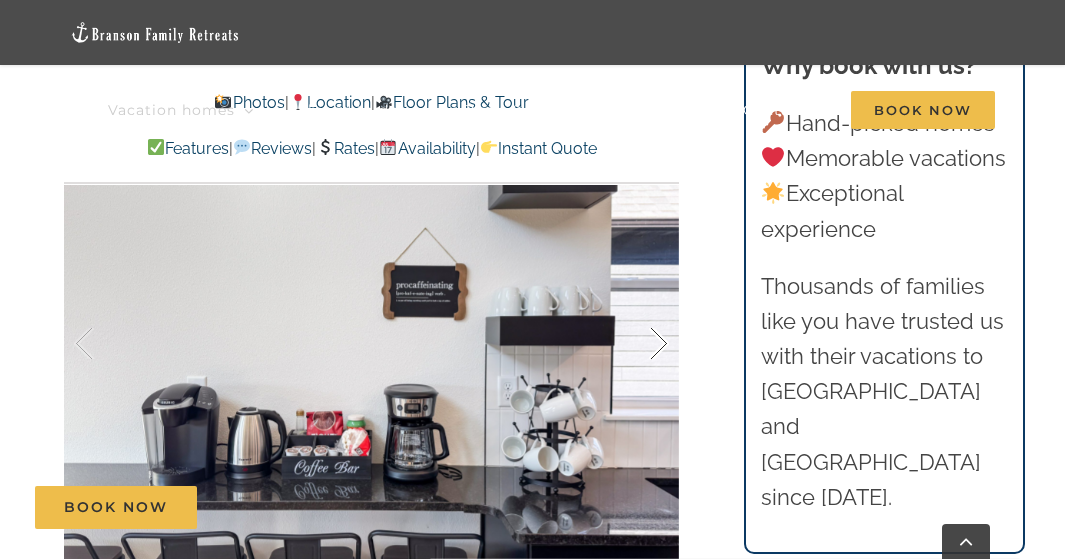 click at bounding box center [638, 344] 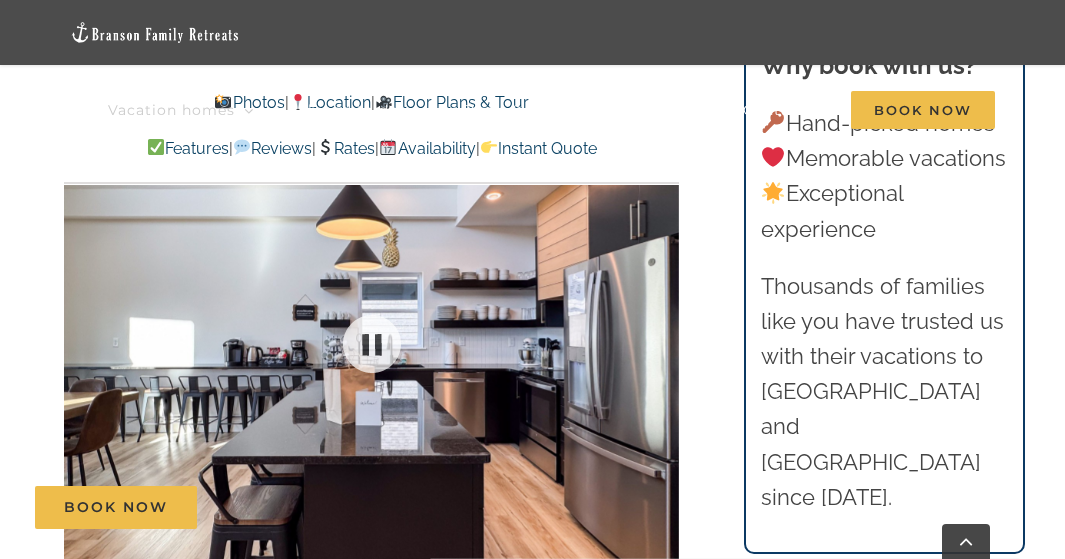 click at bounding box center [371, 344] 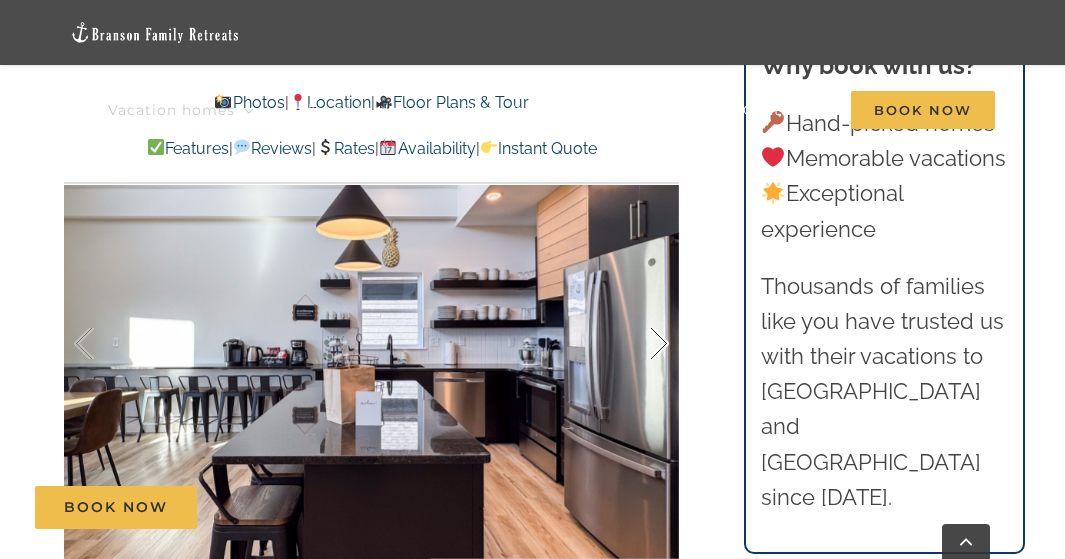 click at bounding box center (638, 344) 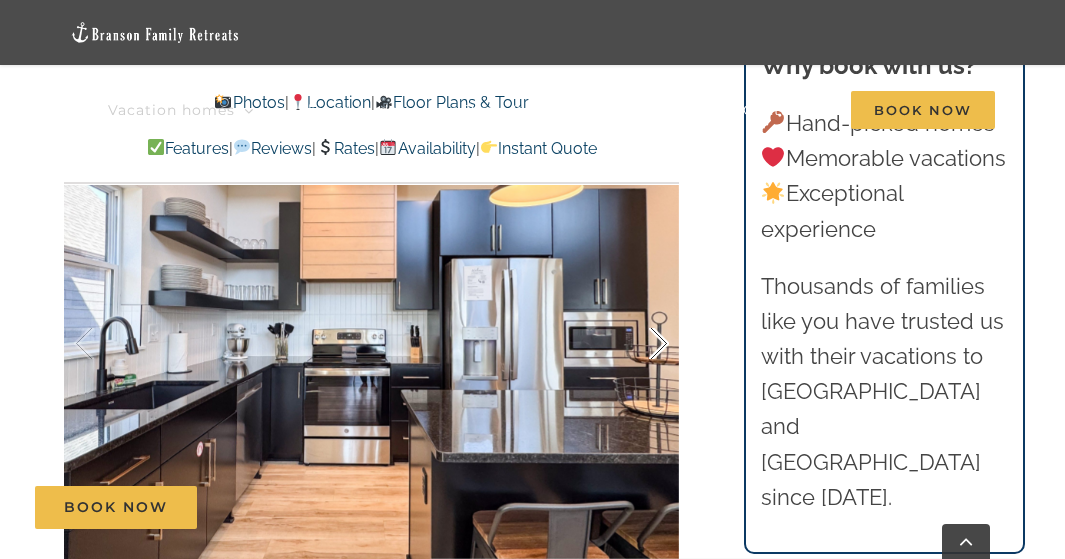 click at bounding box center (638, 344) 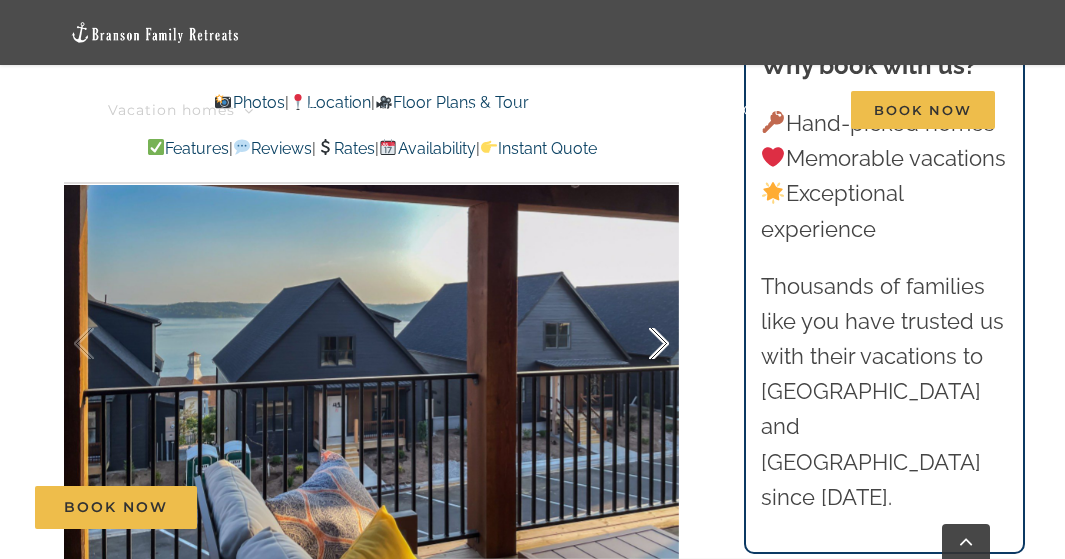 click at bounding box center [638, 344] 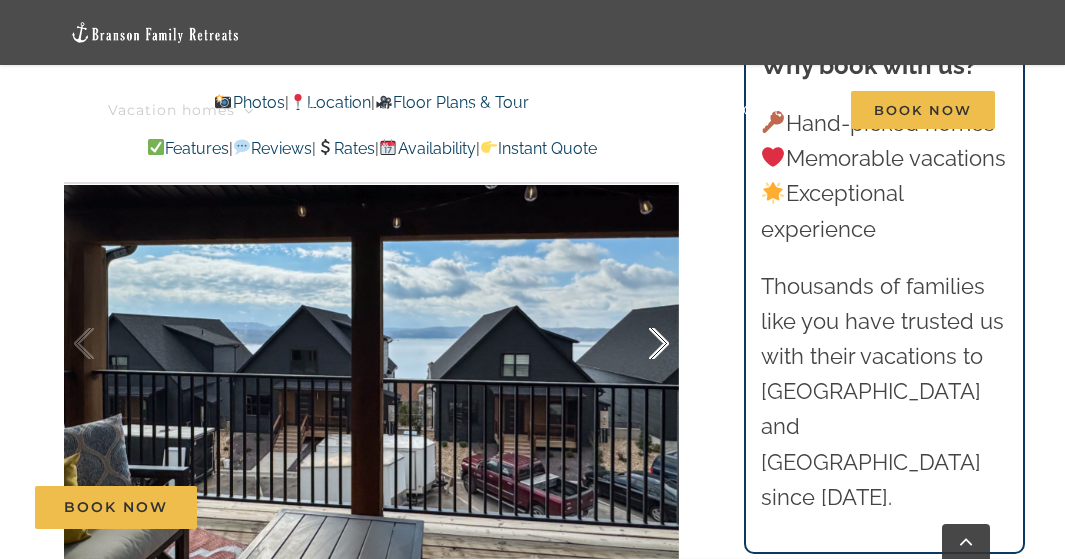 click at bounding box center [638, 344] 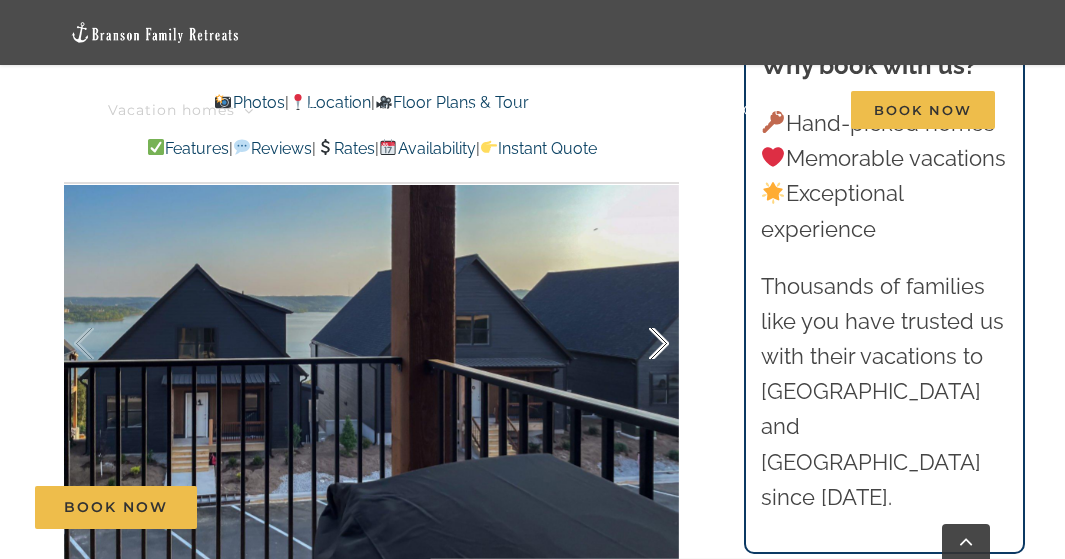 click at bounding box center (638, 344) 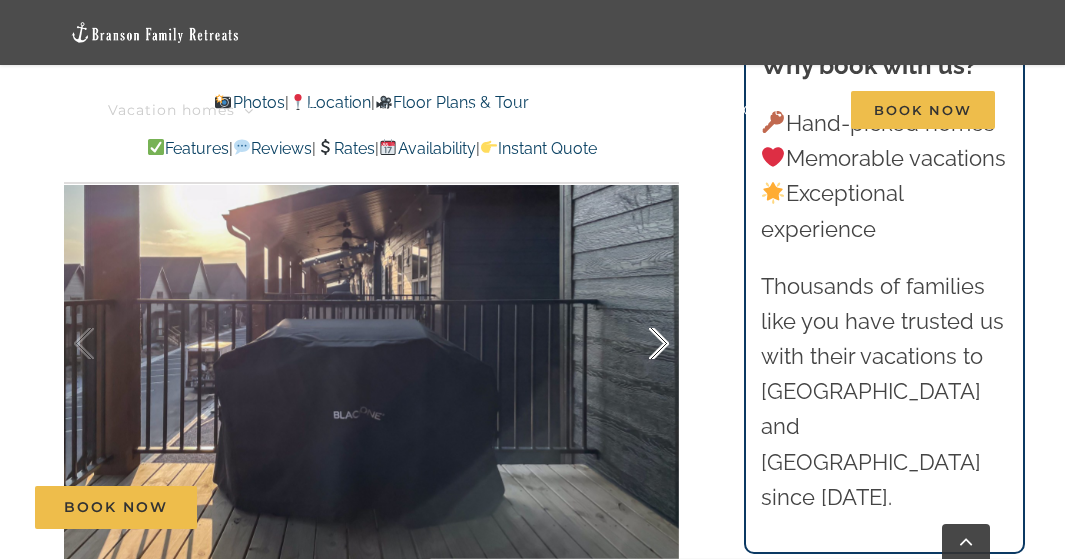 click at bounding box center (638, 344) 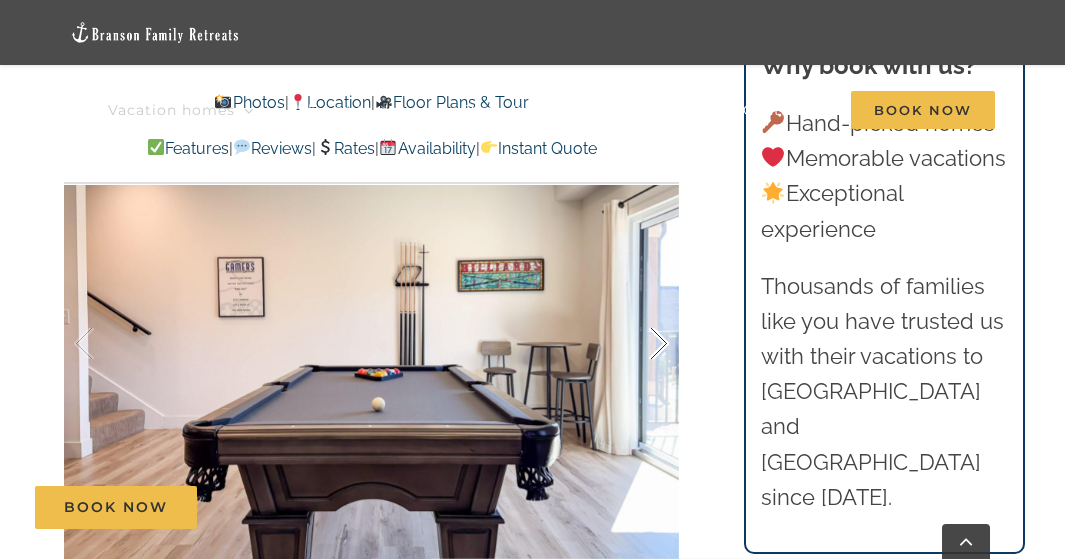 click at bounding box center [638, 344] 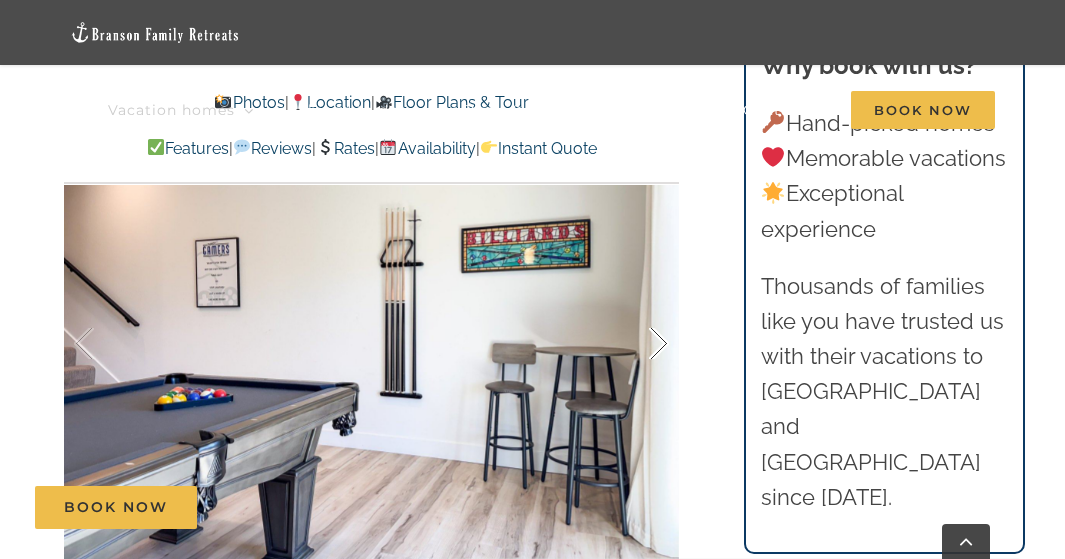 click at bounding box center [638, 344] 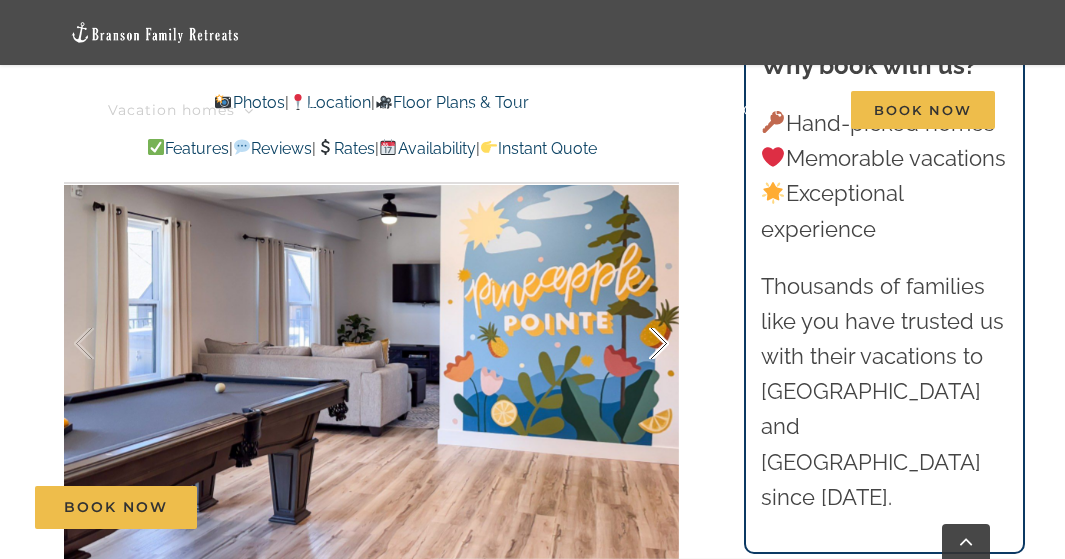 click at bounding box center (638, 344) 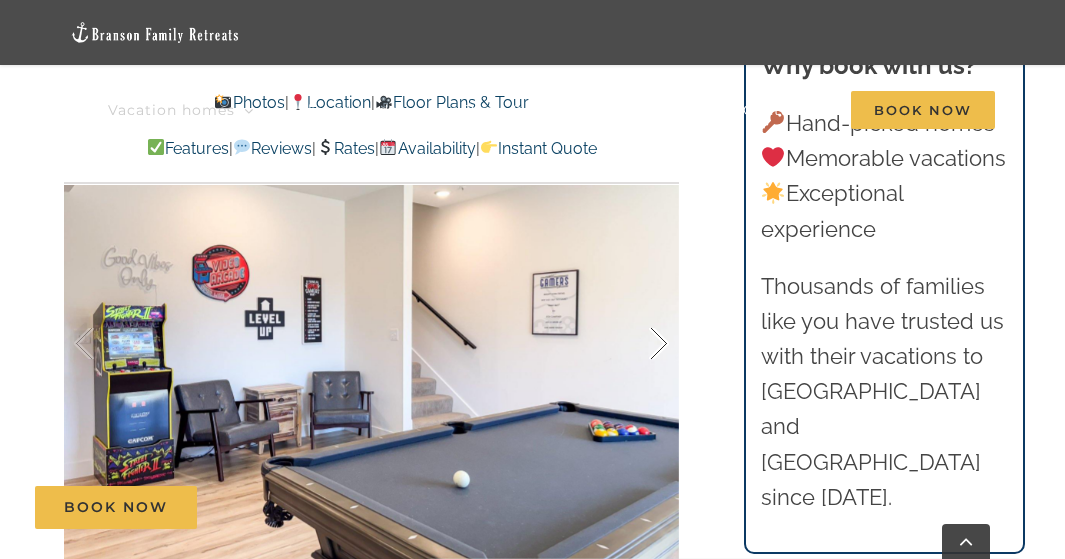 click at bounding box center (638, 344) 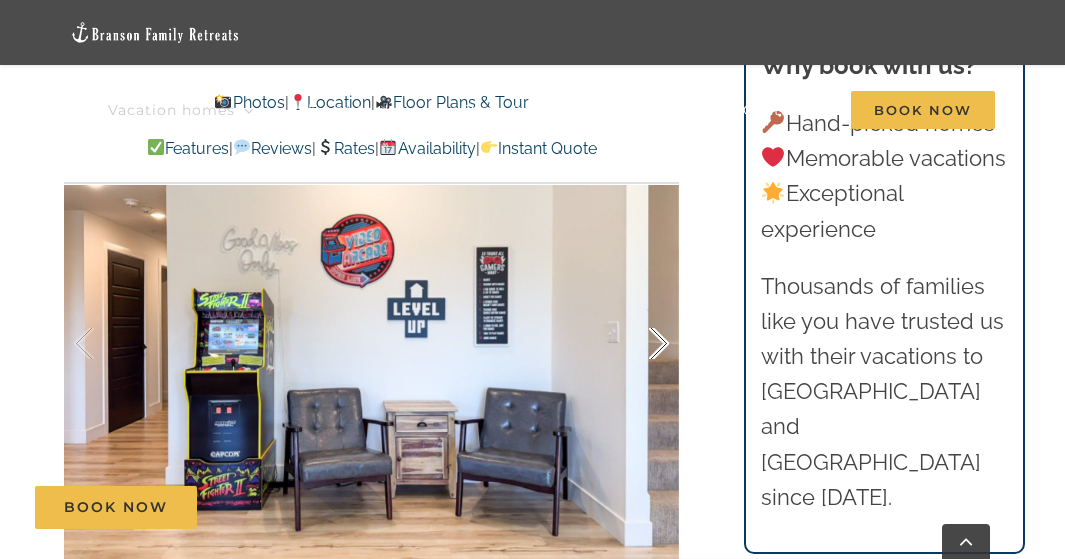 click at bounding box center (638, 344) 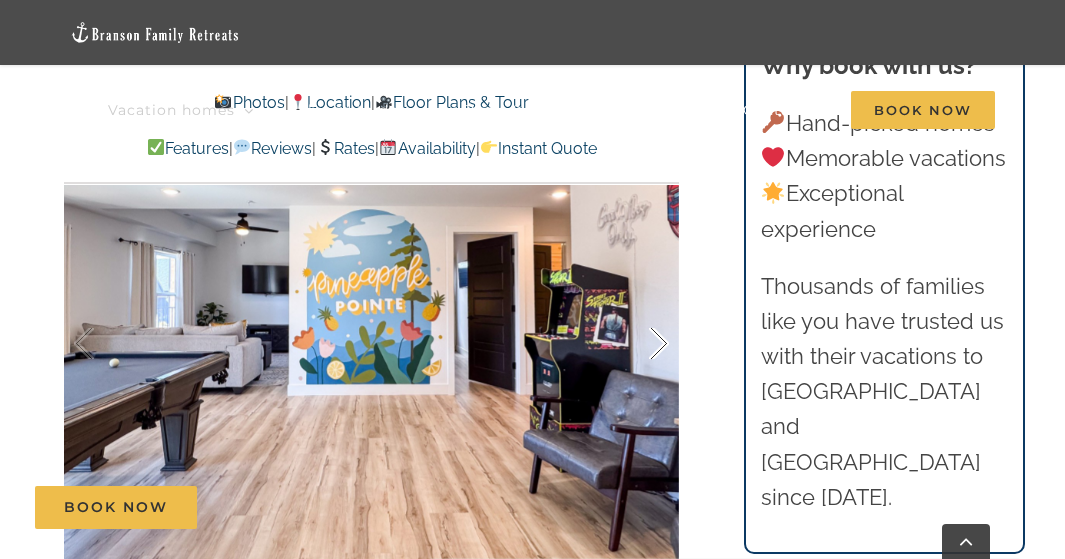 click at bounding box center (638, 344) 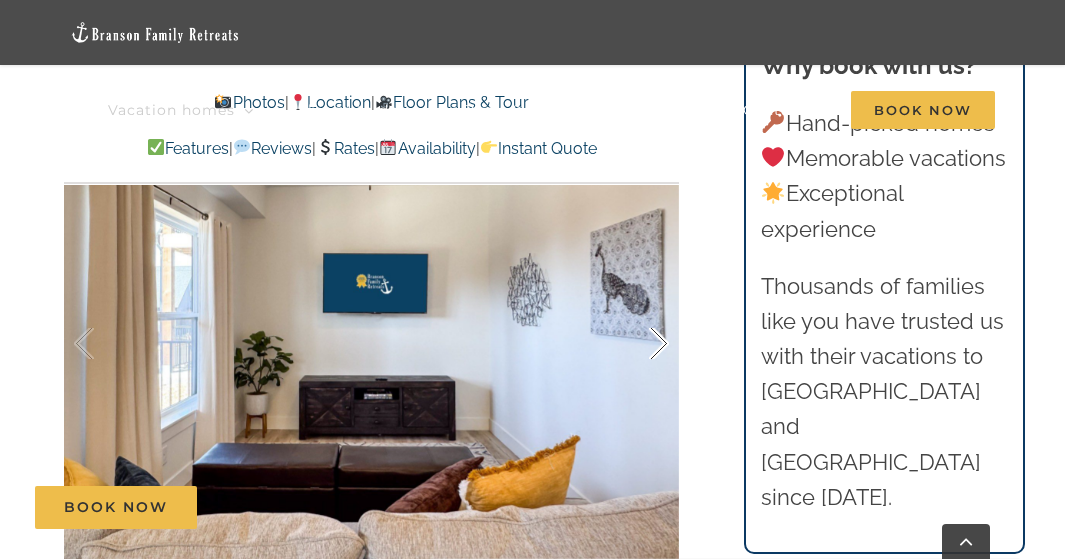 click at bounding box center (638, 344) 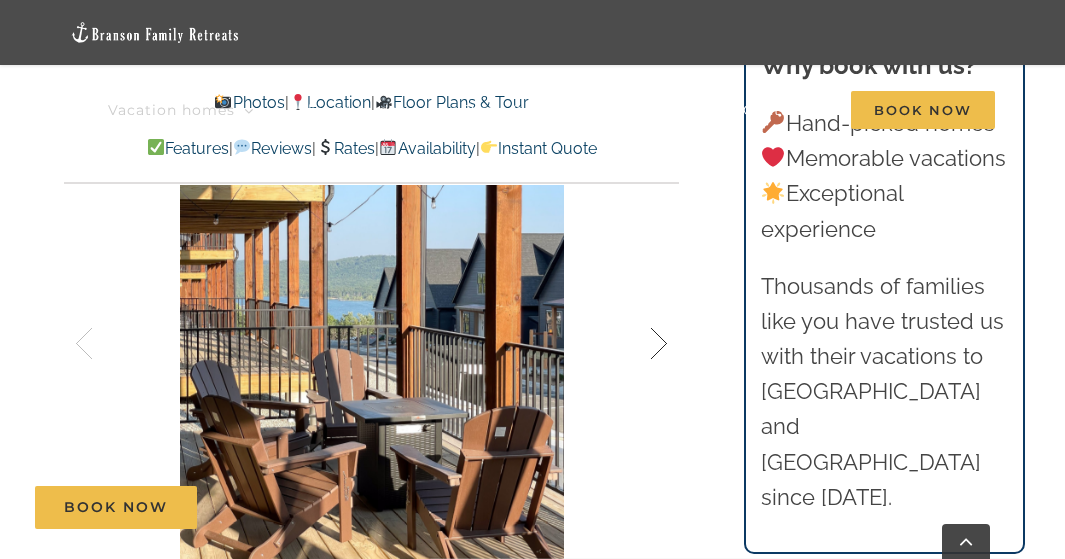 click at bounding box center [638, 344] 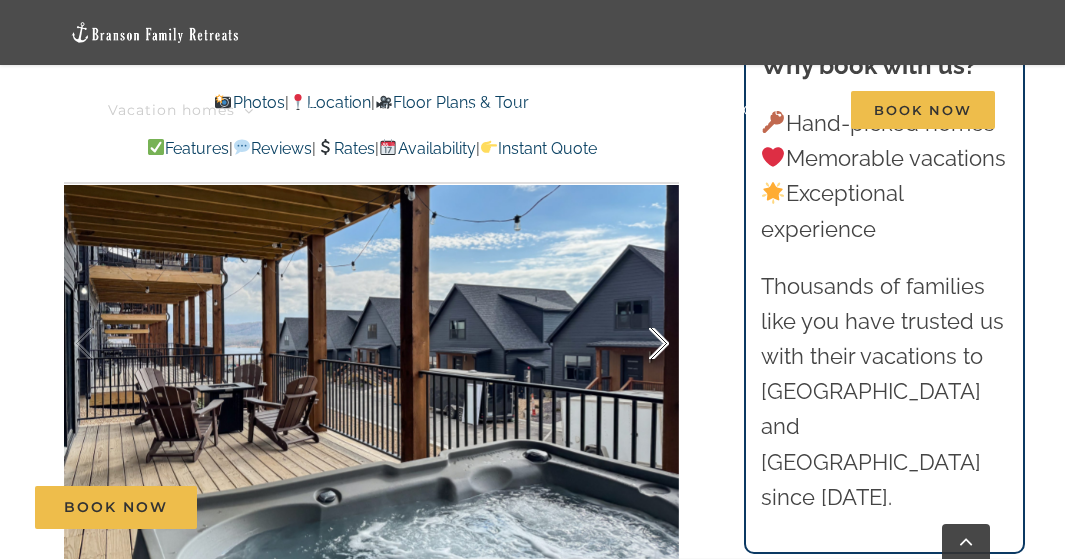 click at bounding box center [638, 344] 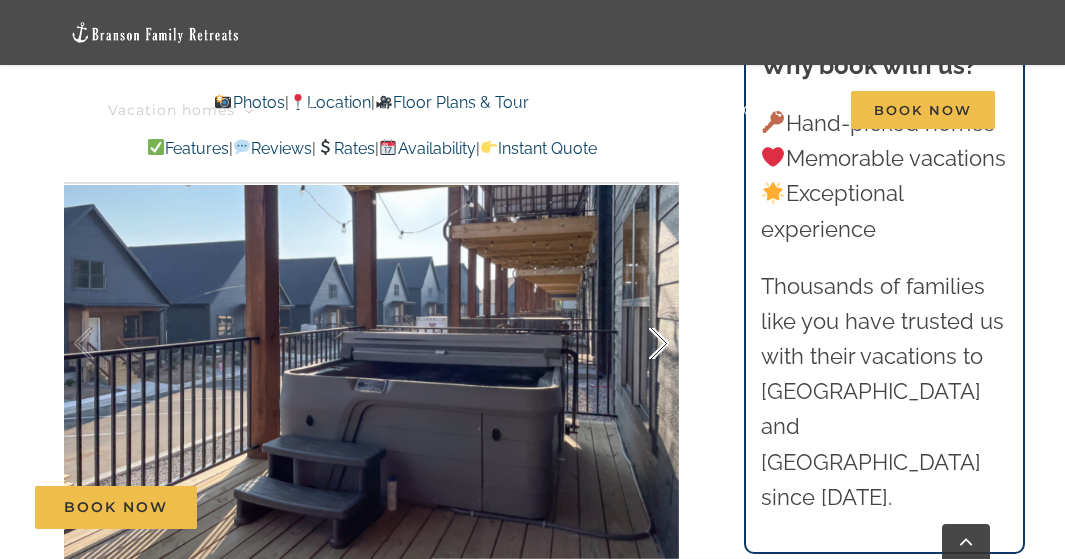 click at bounding box center [638, 344] 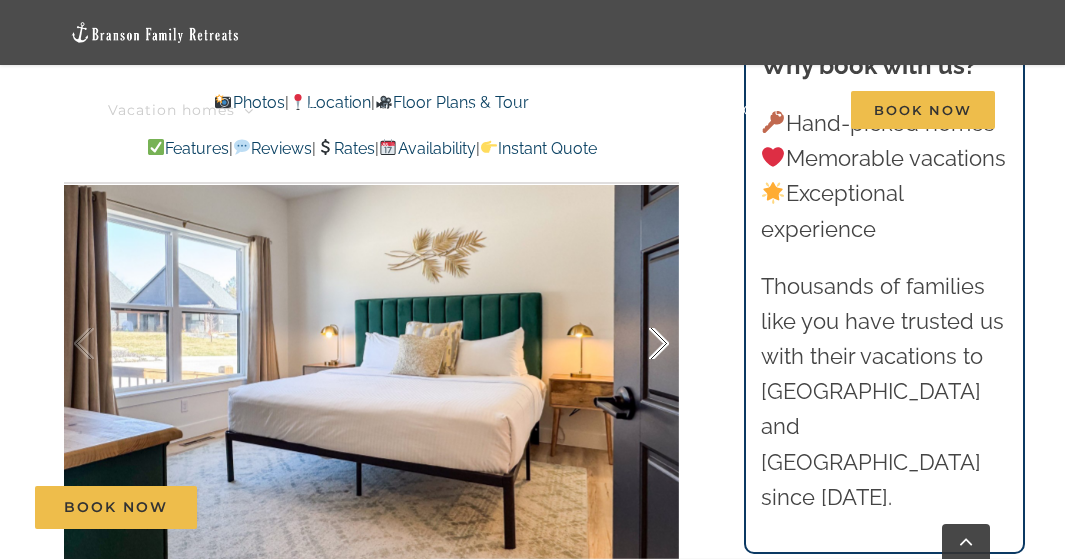 click at bounding box center [638, 344] 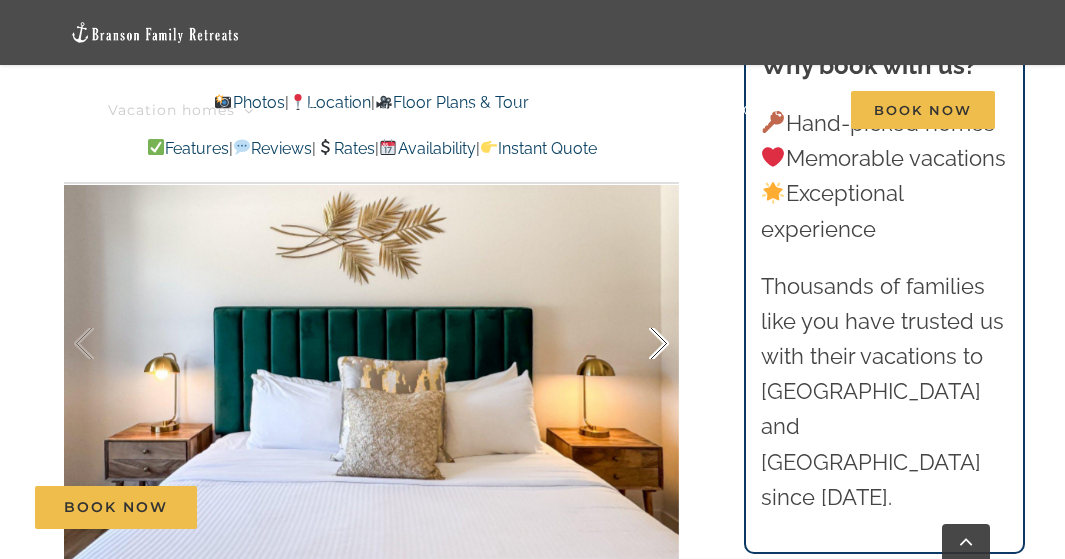 click at bounding box center (638, 344) 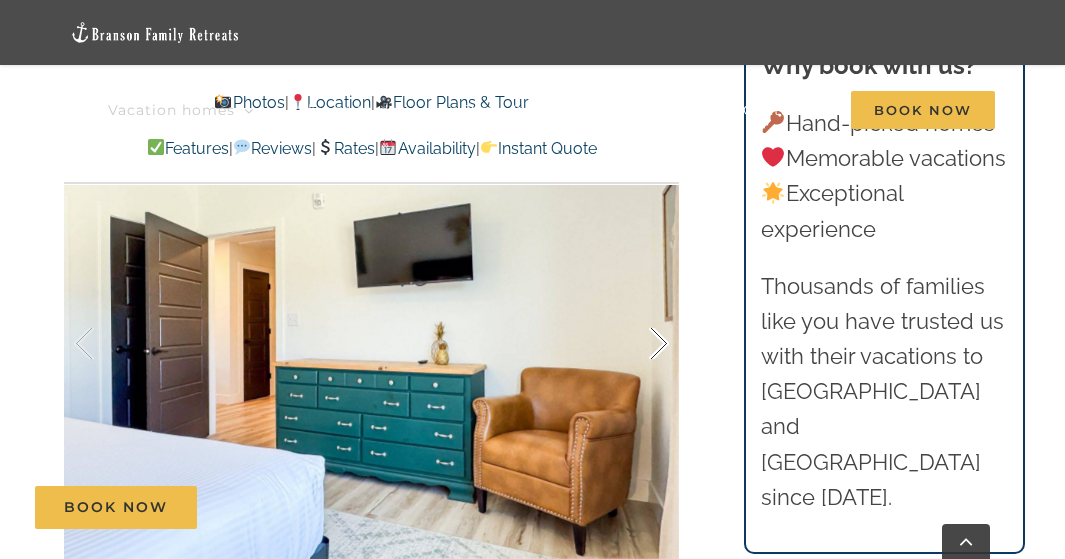 click at bounding box center [638, 344] 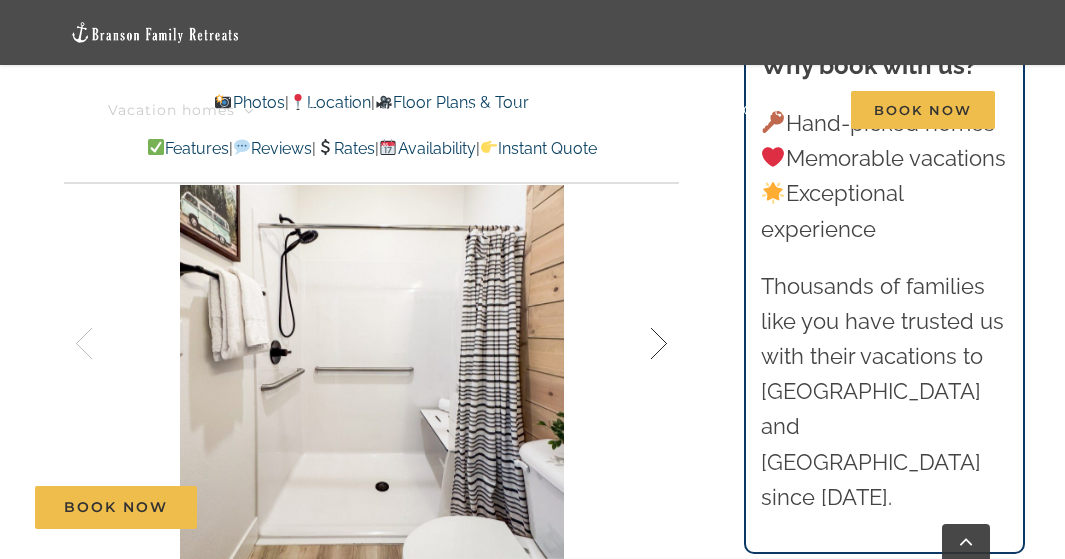 click at bounding box center (638, 344) 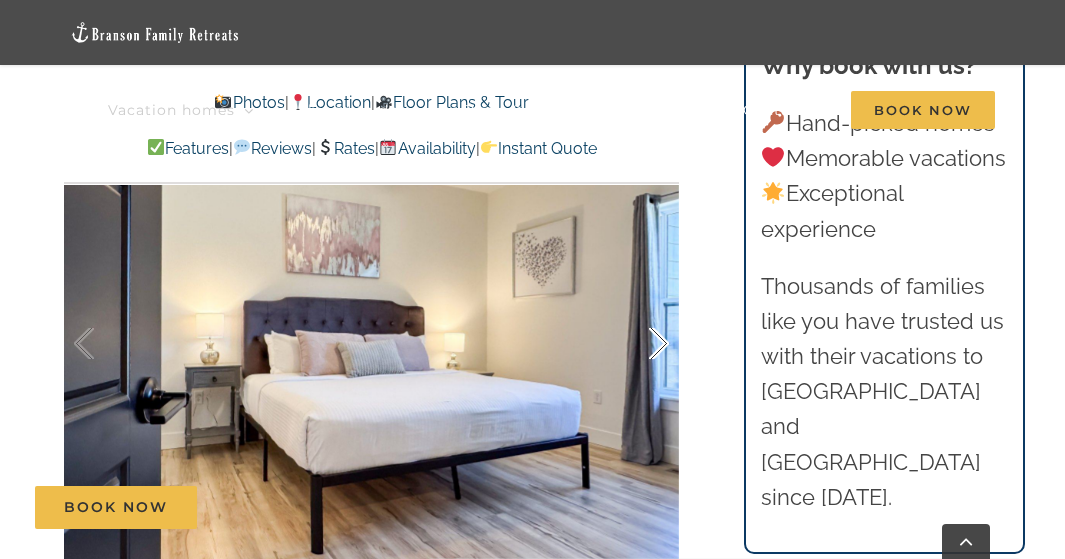 click at bounding box center (638, 344) 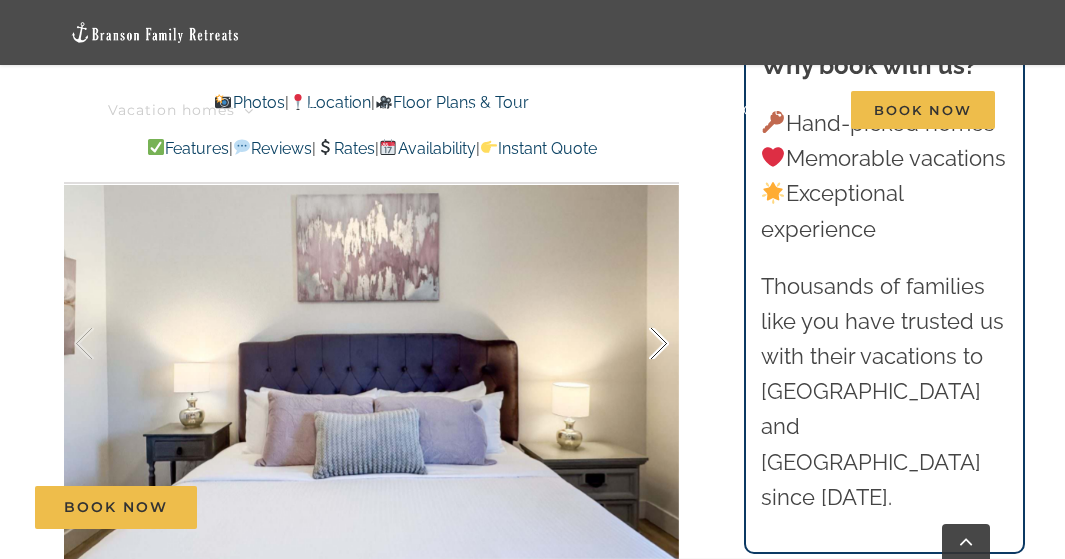 click at bounding box center [638, 344] 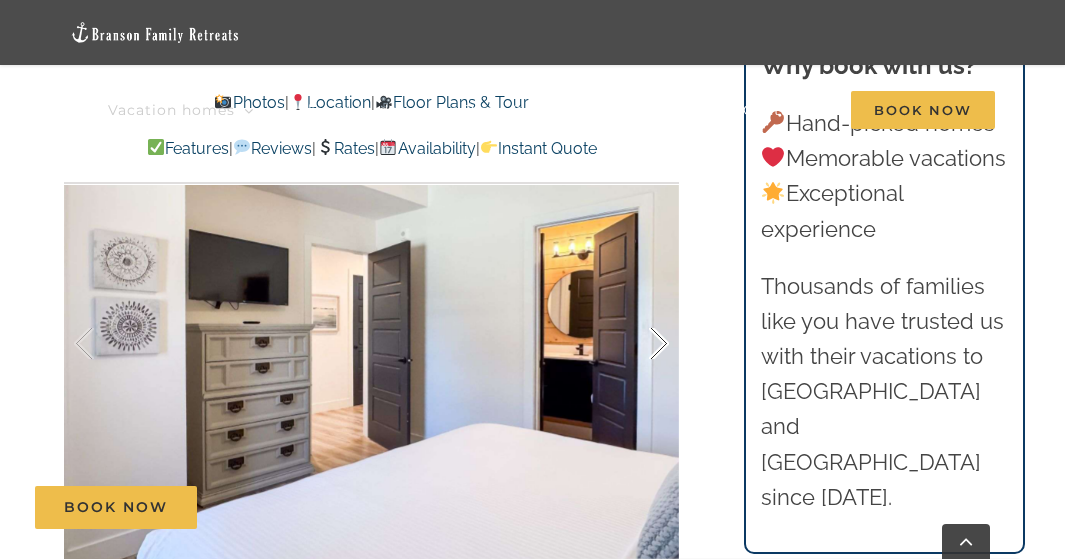 click at bounding box center [638, 344] 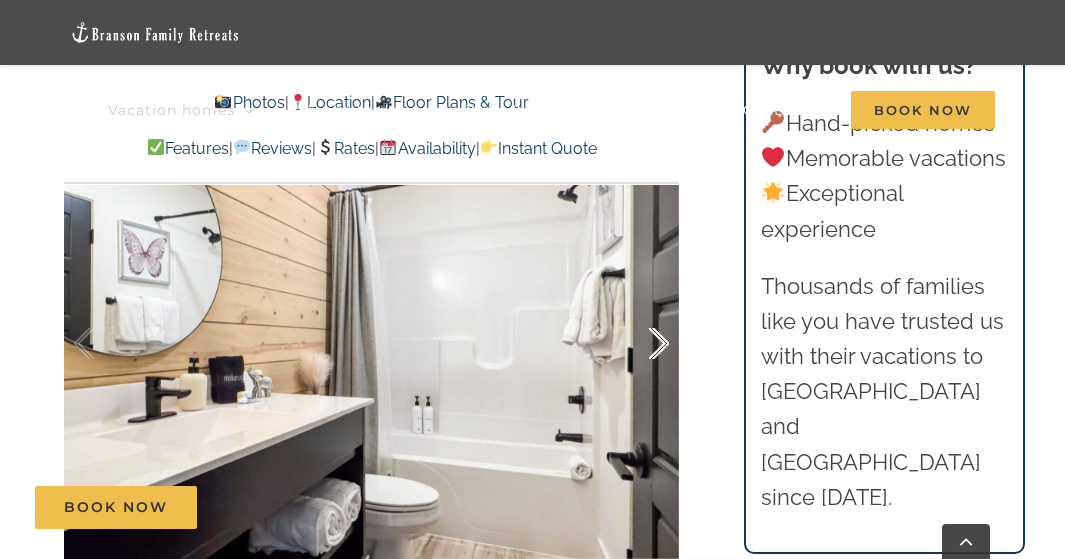 click at bounding box center (638, 344) 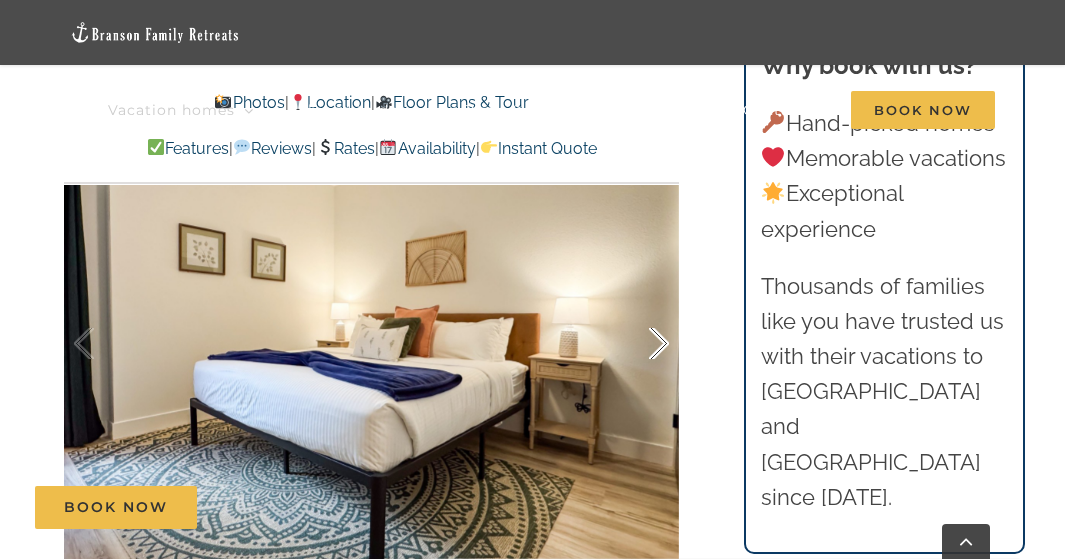 click at bounding box center [638, 344] 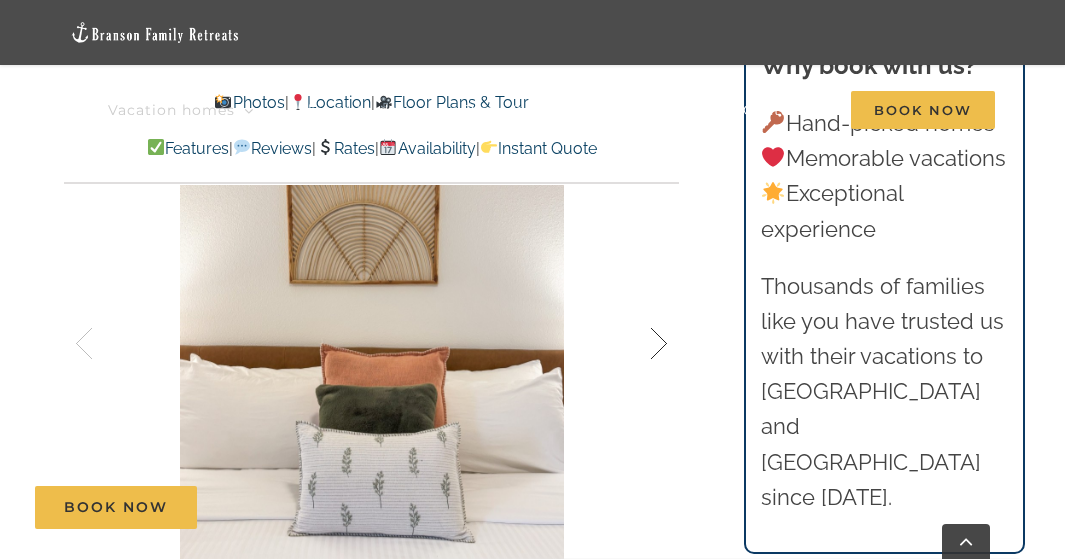click at bounding box center [638, 344] 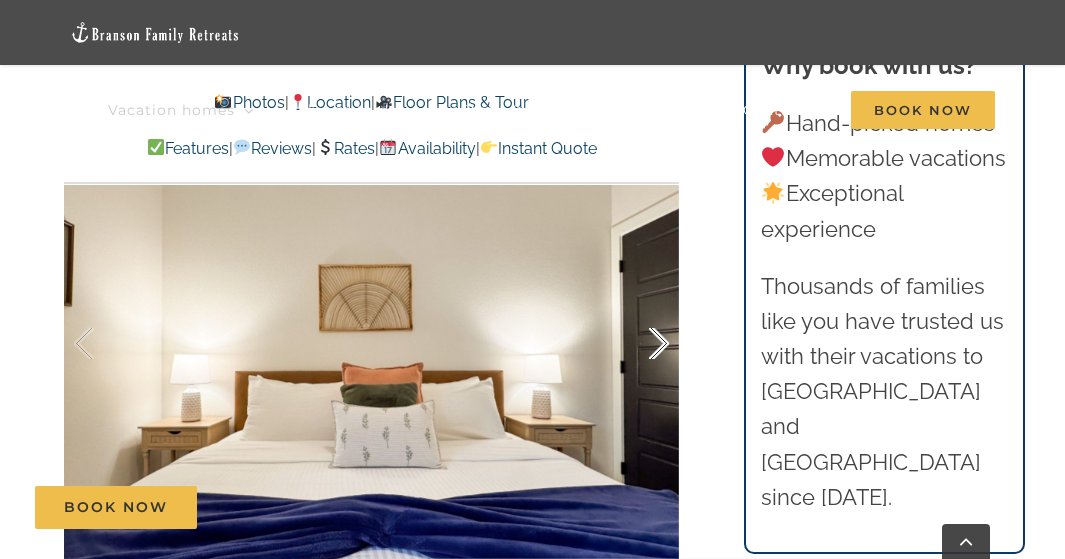 click at bounding box center [638, 344] 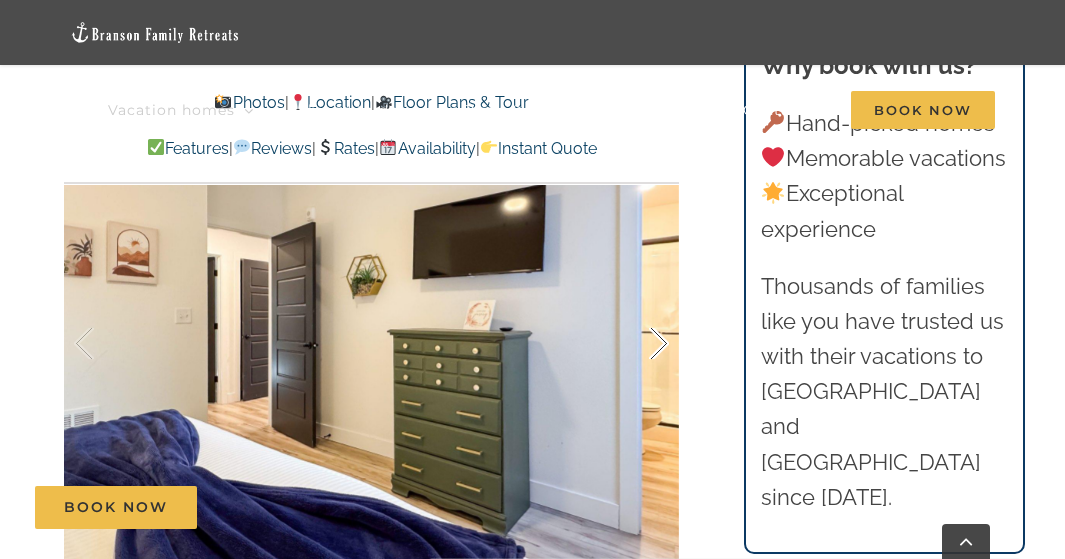 click at bounding box center [638, 344] 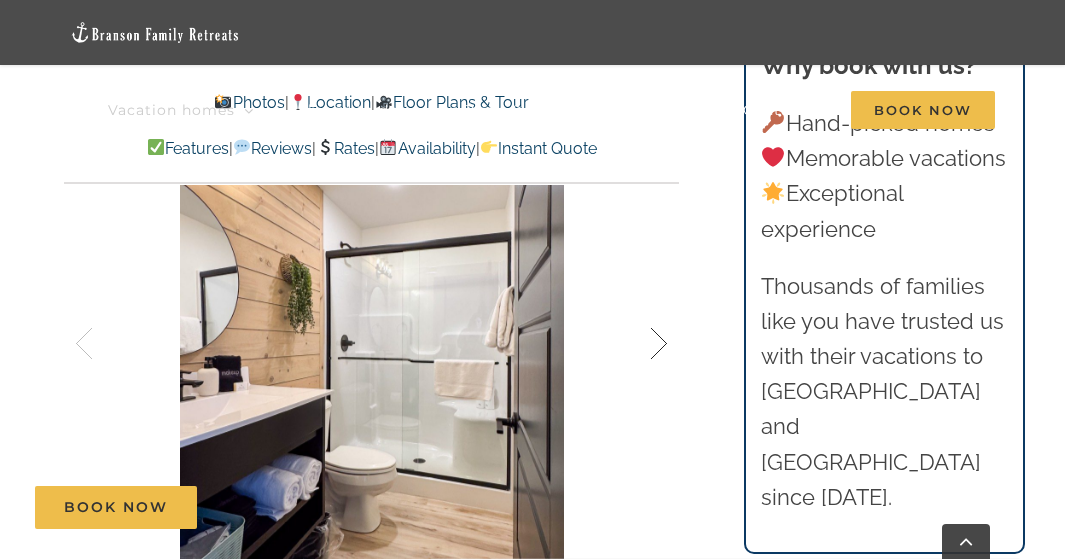 click at bounding box center (638, 344) 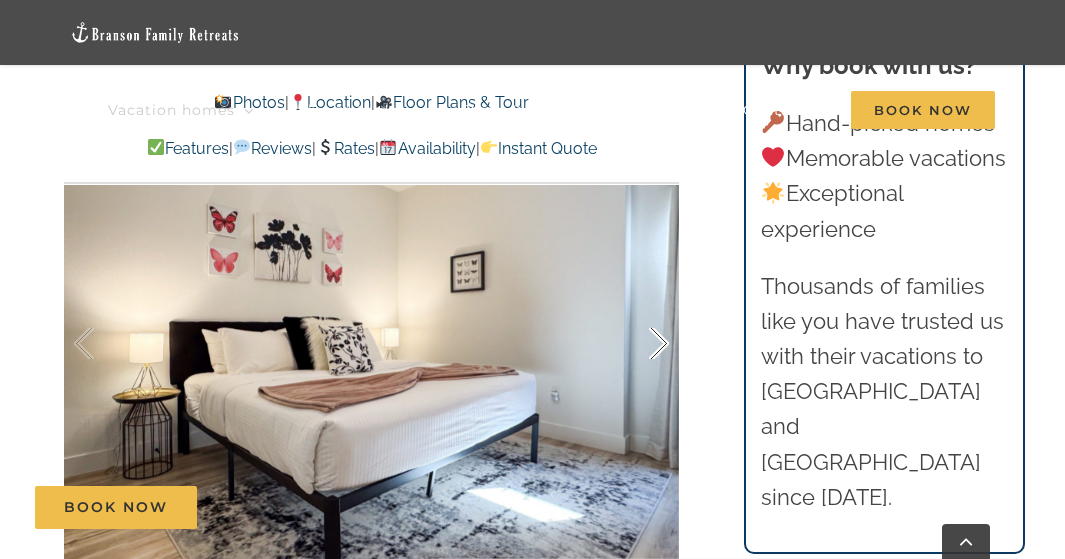 click at bounding box center [638, 344] 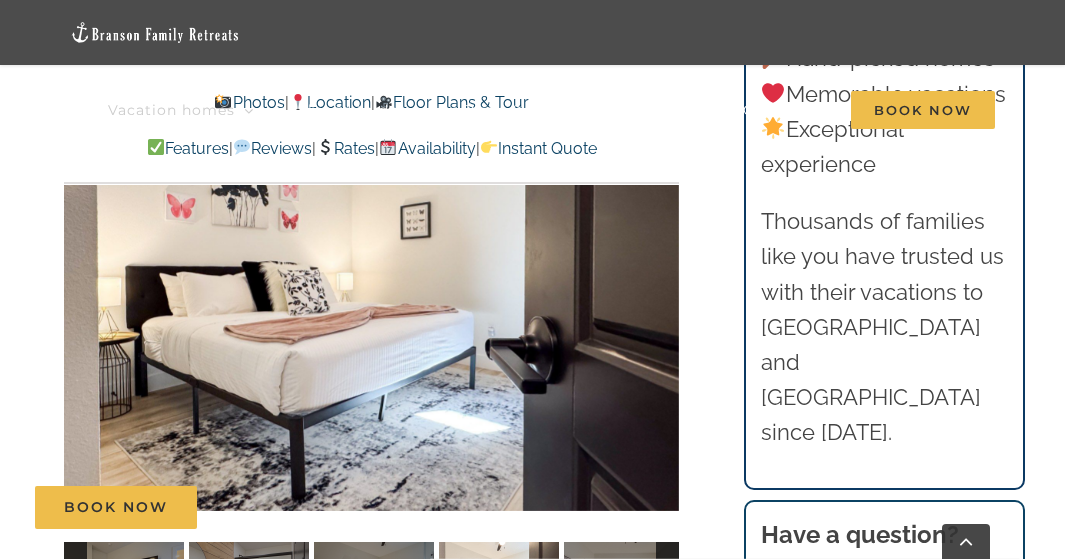 scroll, scrollTop: 3314, scrollLeft: 0, axis: vertical 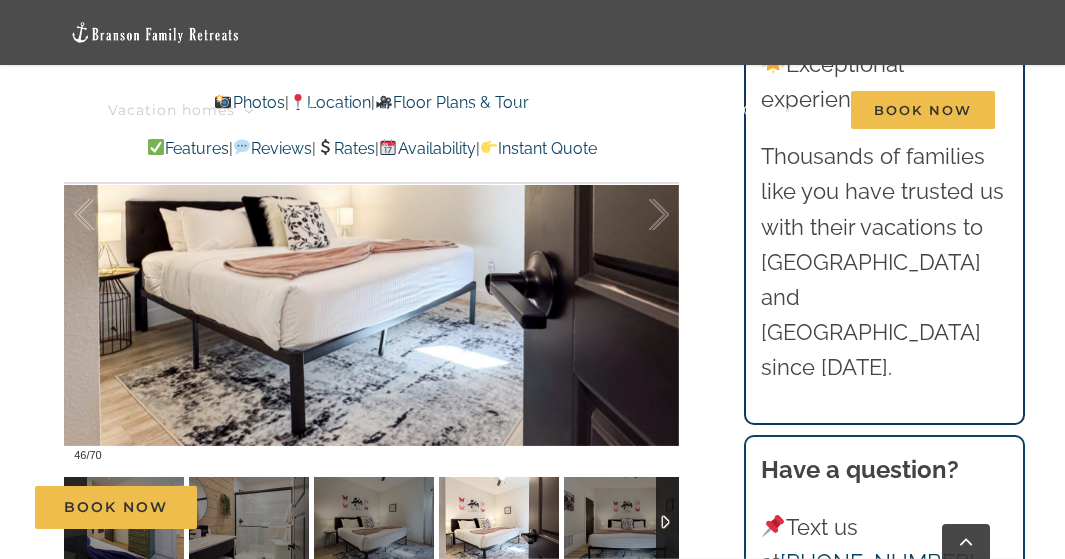 click at bounding box center (667, 522) 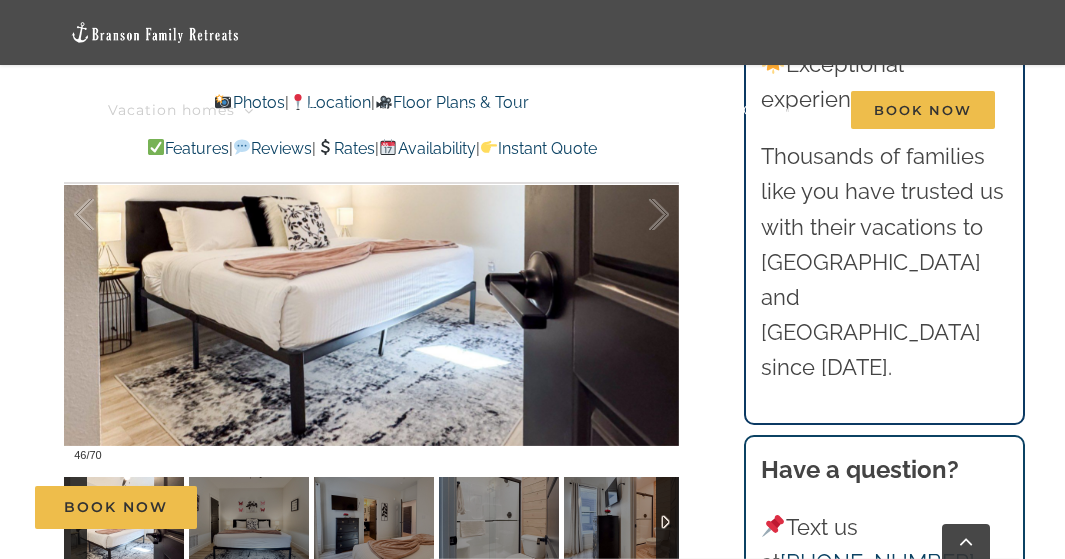 click at bounding box center [667, 522] 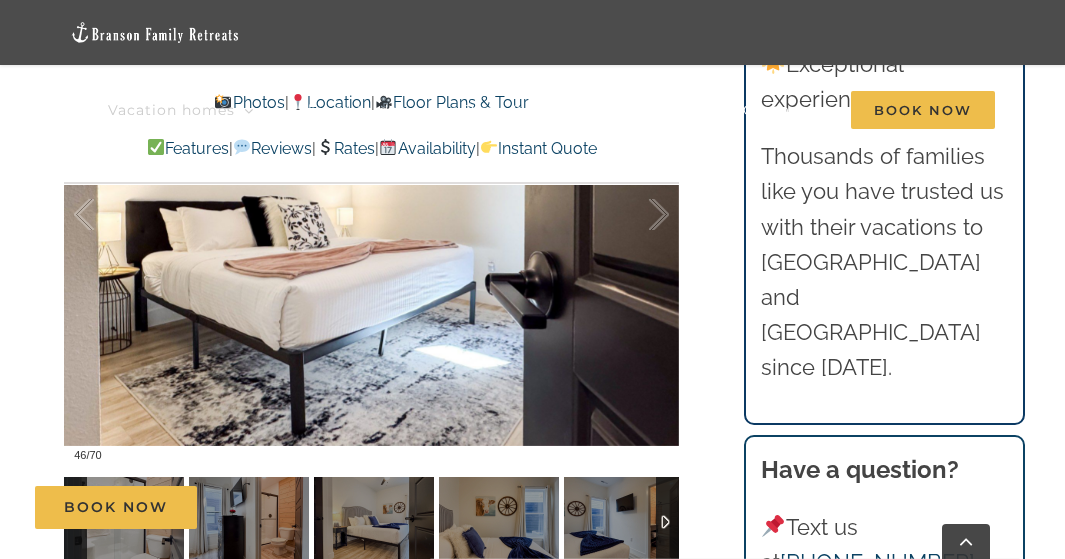 click at bounding box center [667, 522] 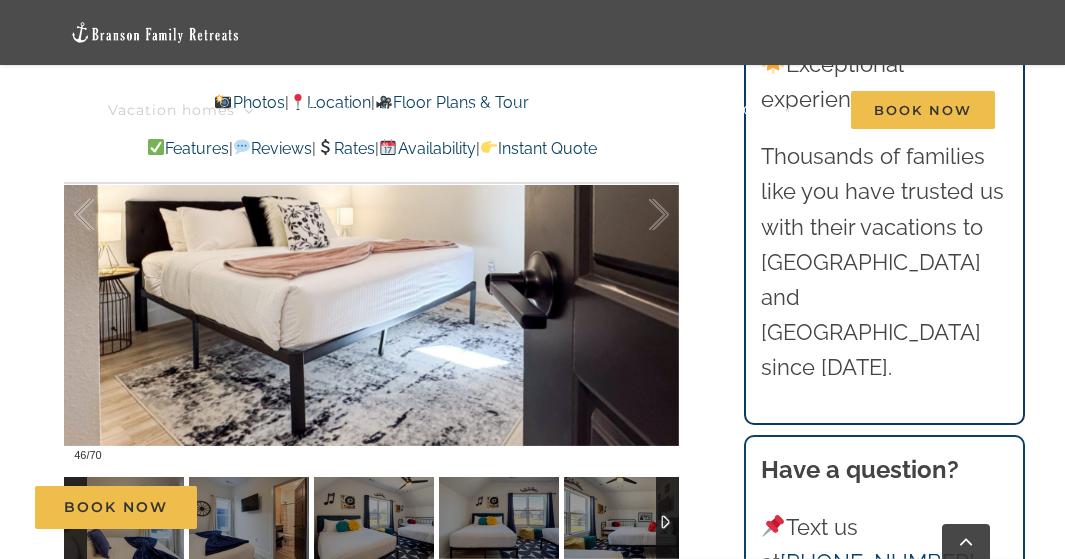 click at bounding box center [667, 522] 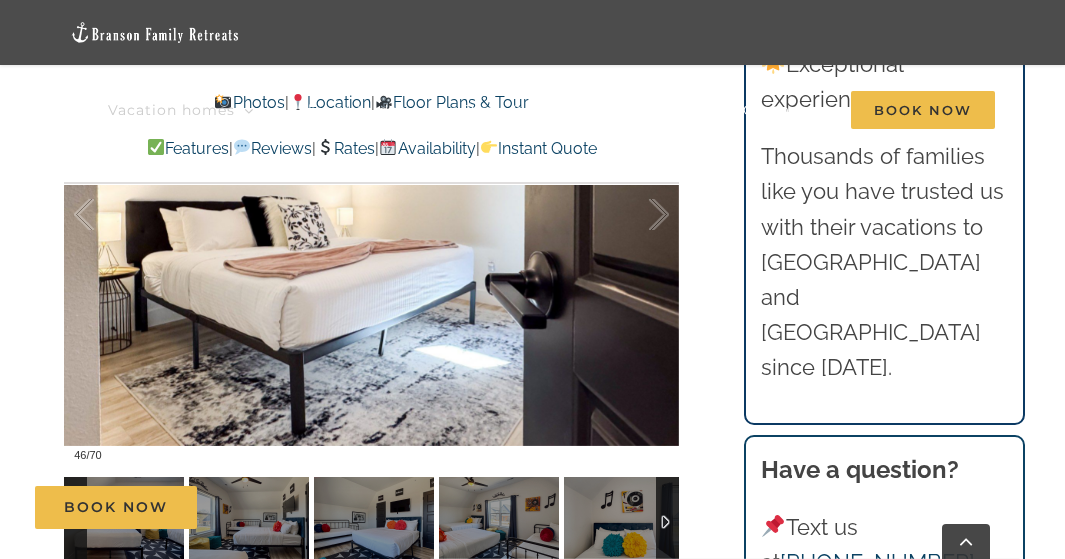click at bounding box center (667, 522) 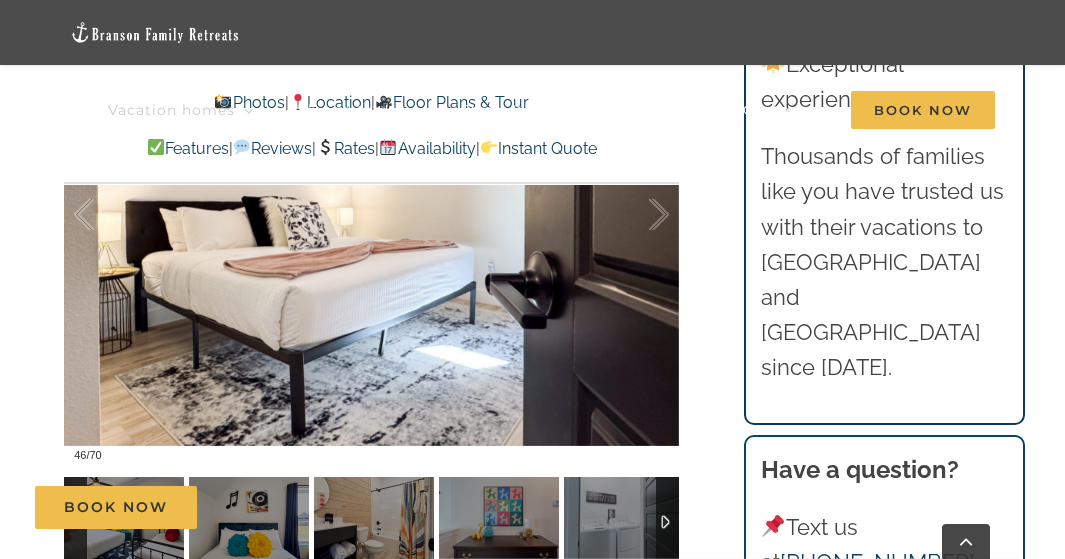 click at bounding box center (667, 522) 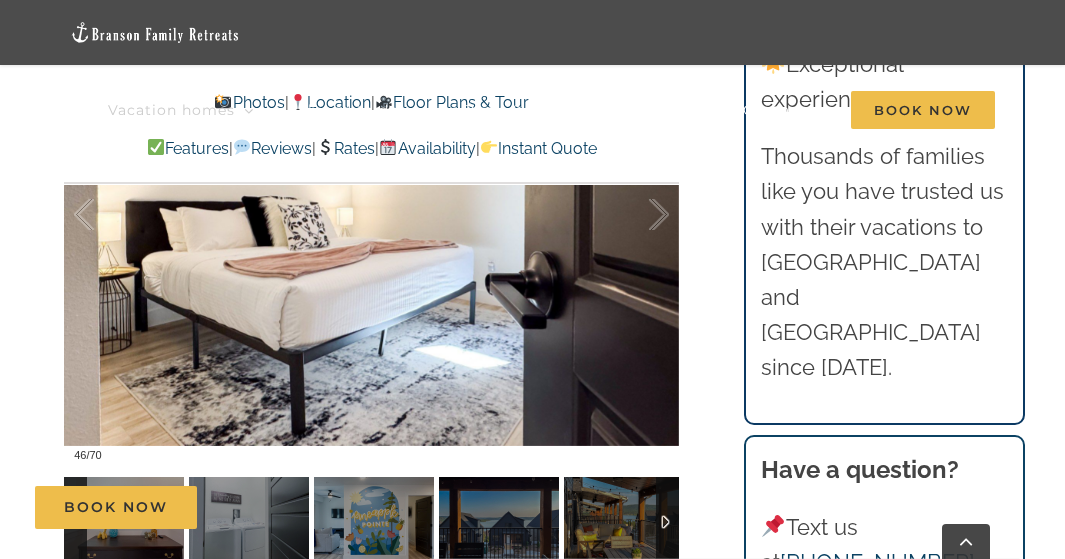 click at bounding box center [667, 522] 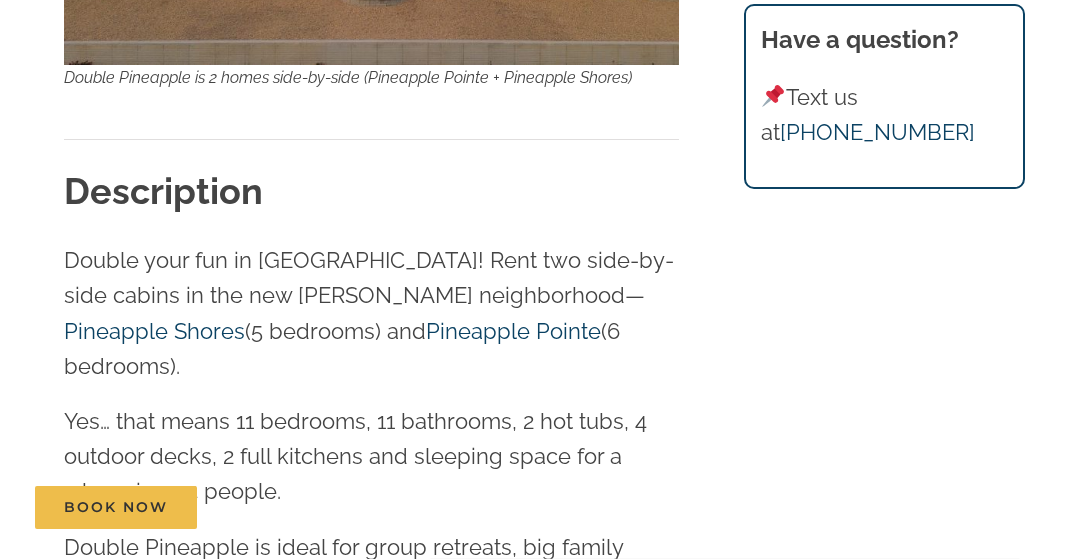 scroll, scrollTop: 0, scrollLeft: 0, axis: both 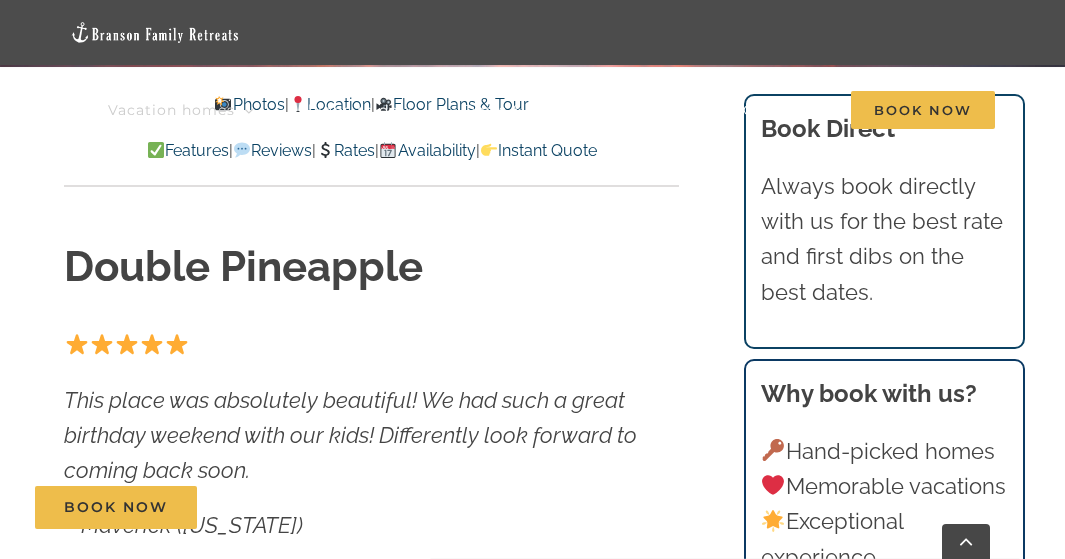 click on "Features" at bounding box center (188, 150) 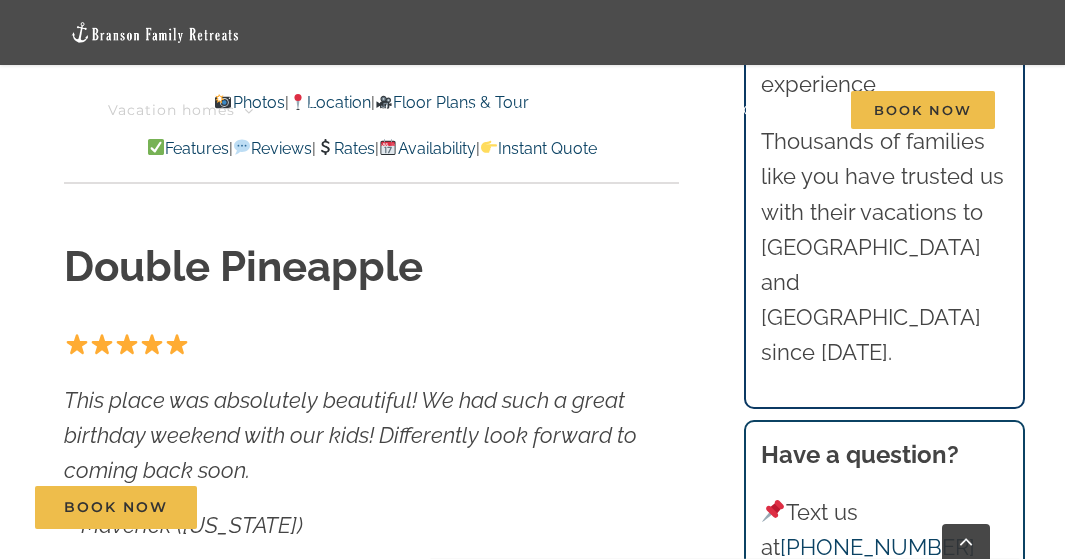 scroll, scrollTop: 9288, scrollLeft: 0, axis: vertical 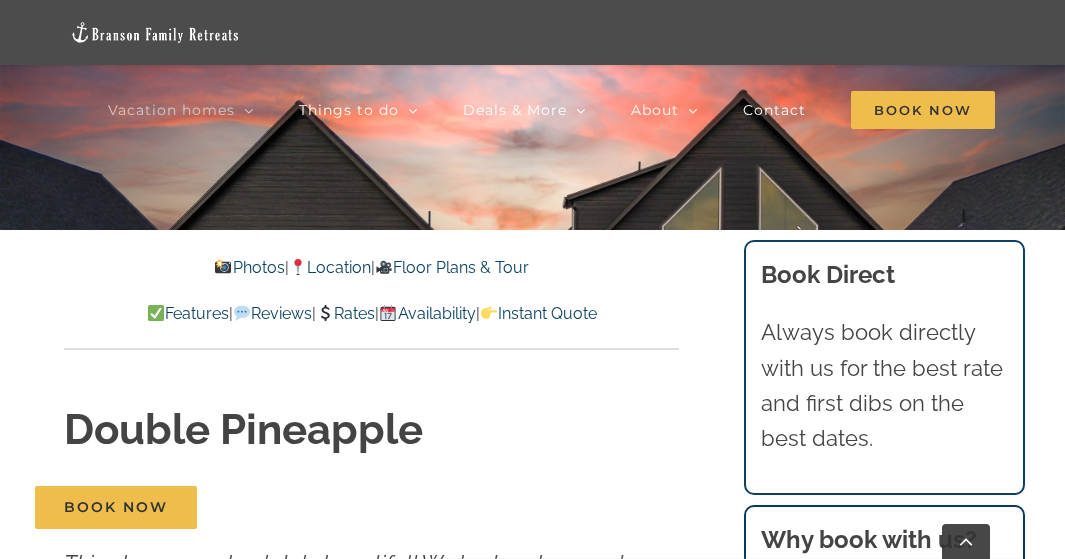 click on "Location" at bounding box center (330, 267) 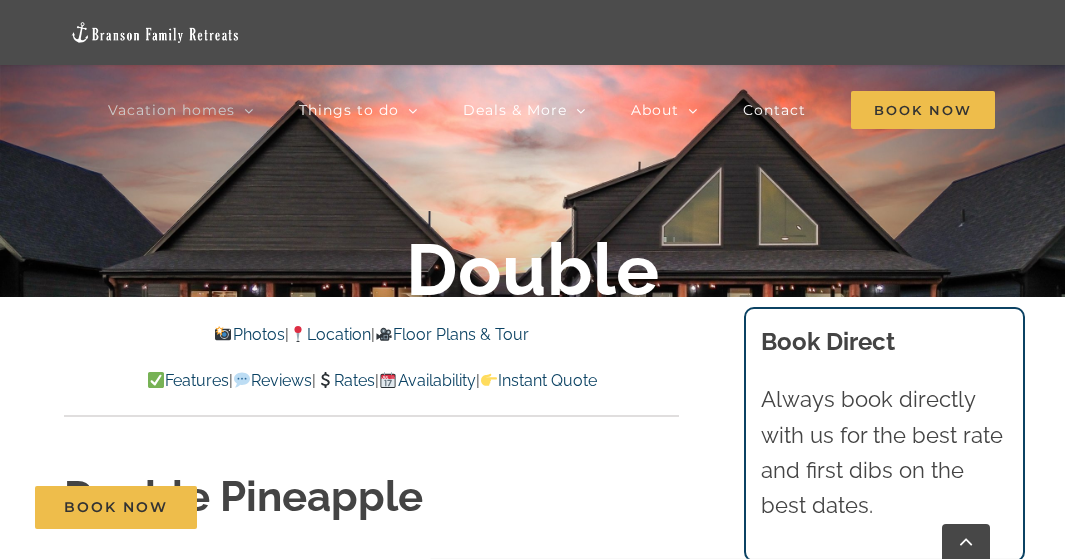 scroll, scrollTop: 368, scrollLeft: 0, axis: vertical 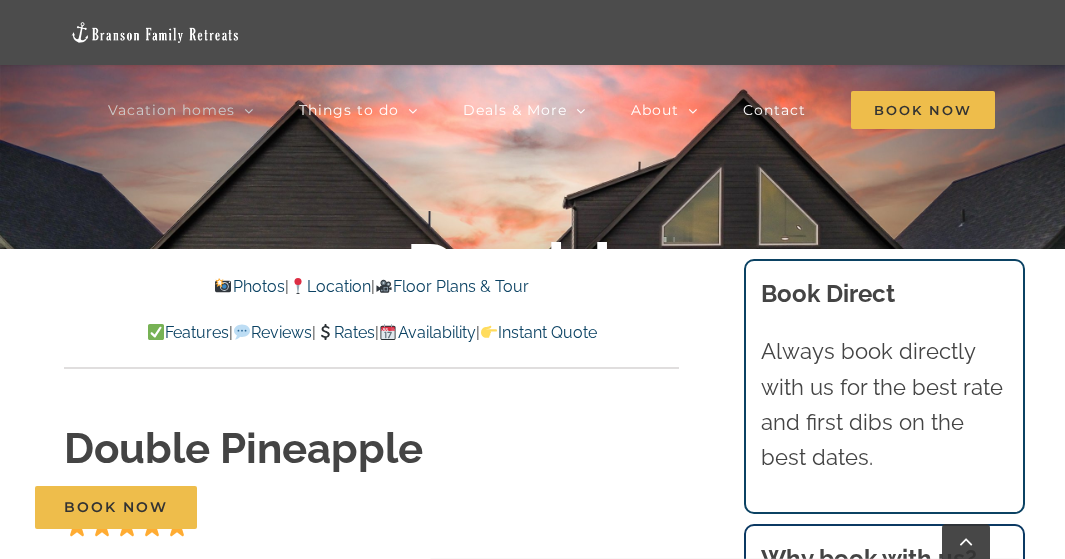 click on "Features" at bounding box center (188, 332) 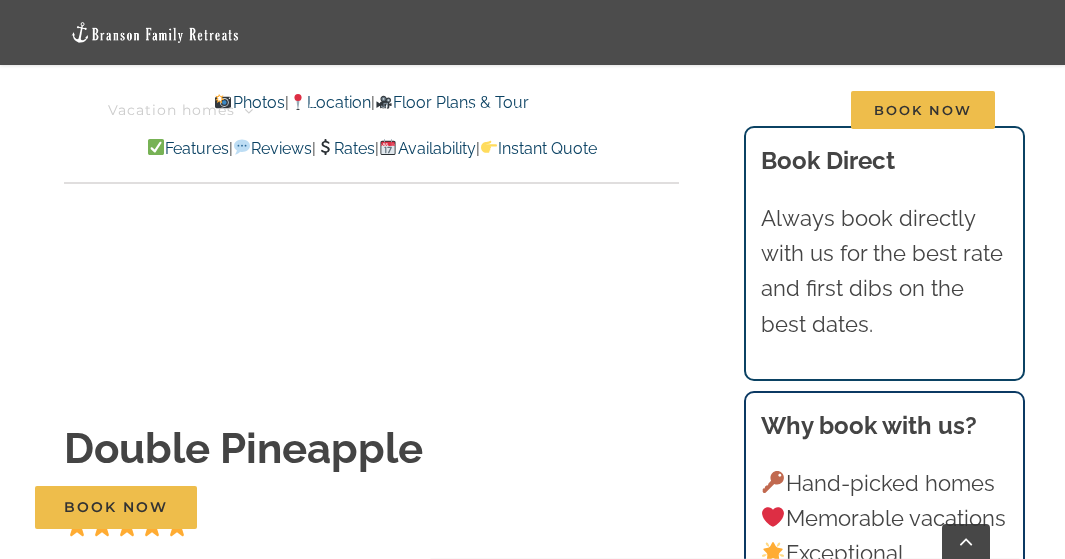 scroll, scrollTop: 9288, scrollLeft: 0, axis: vertical 